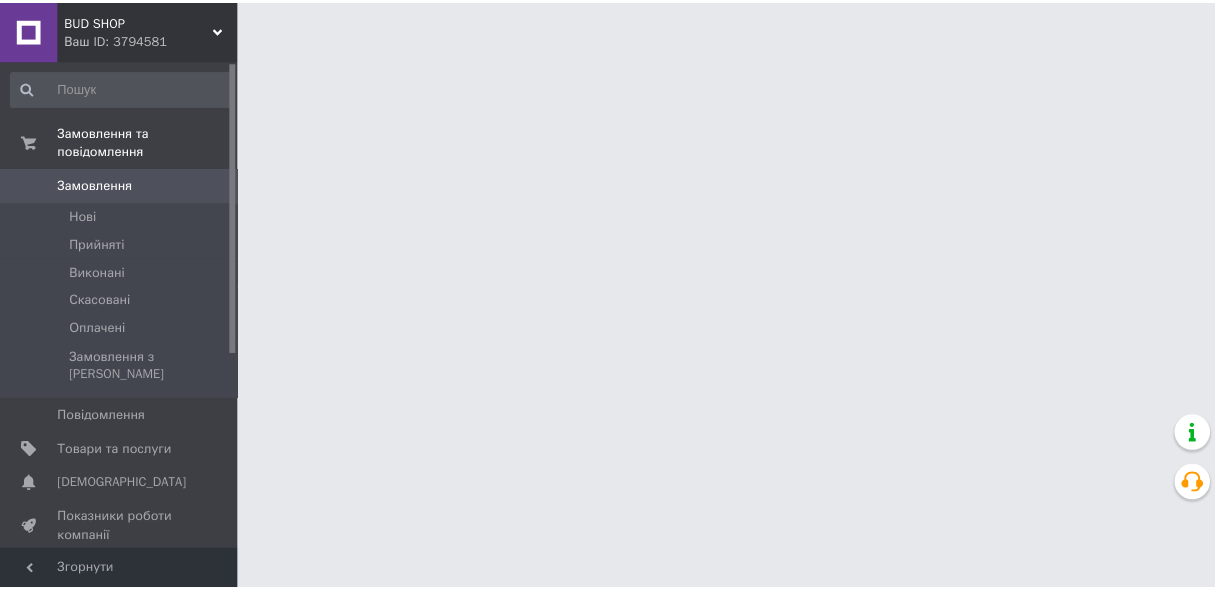 scroll, scrollTop: 0, scrollLeft: 0, axis: both 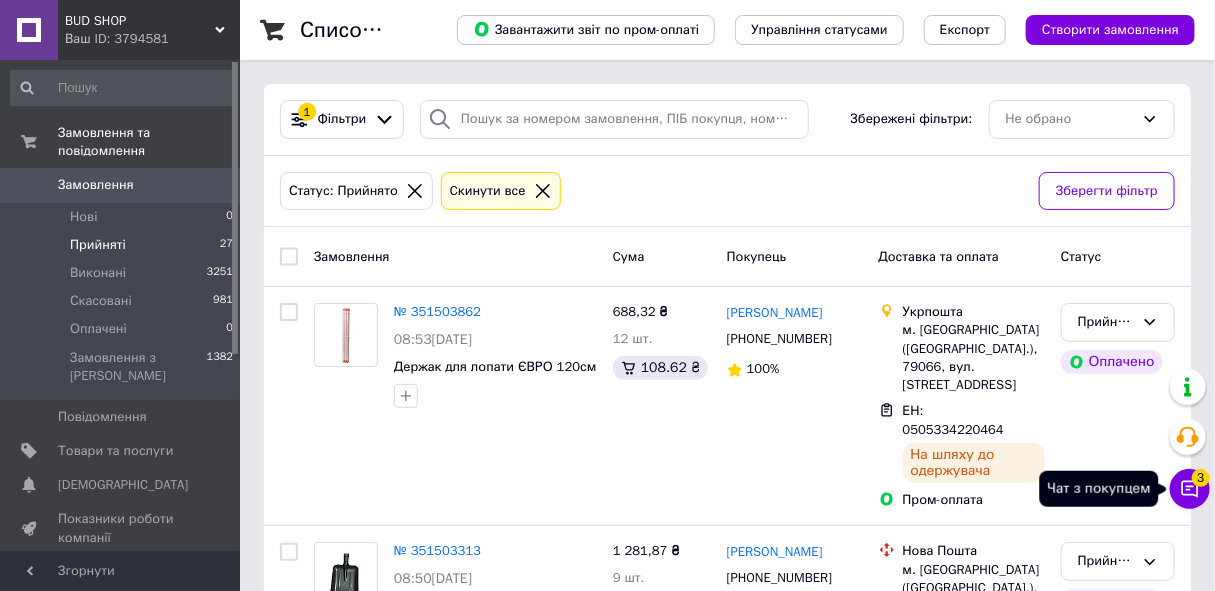 click 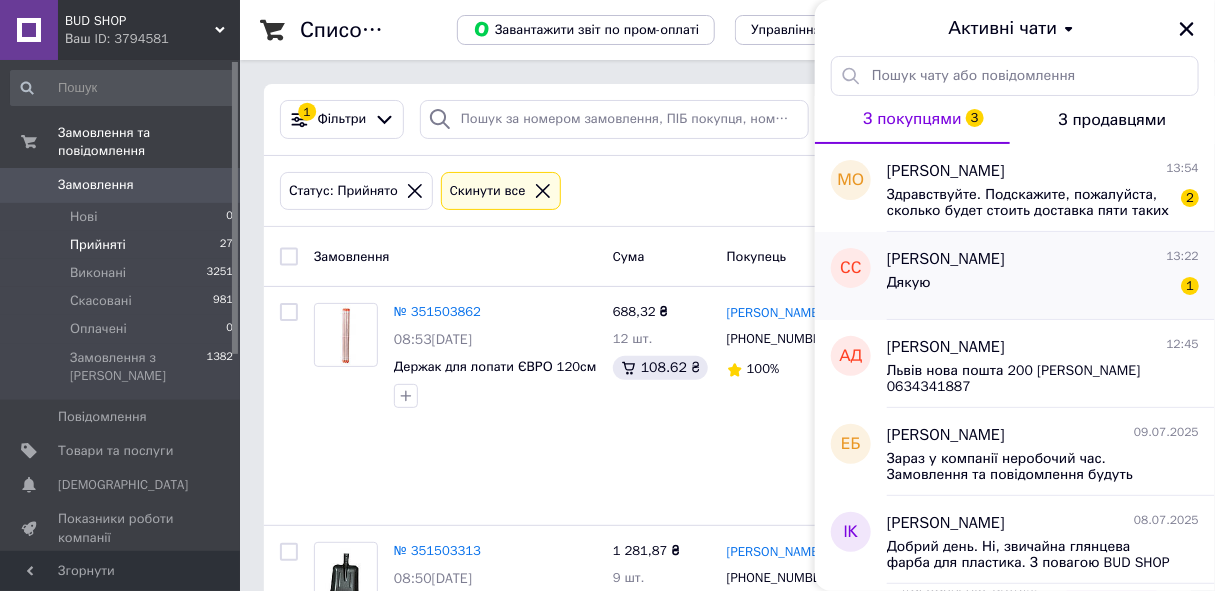 click on "Дякую 1" at bounding box center (1043, 287) 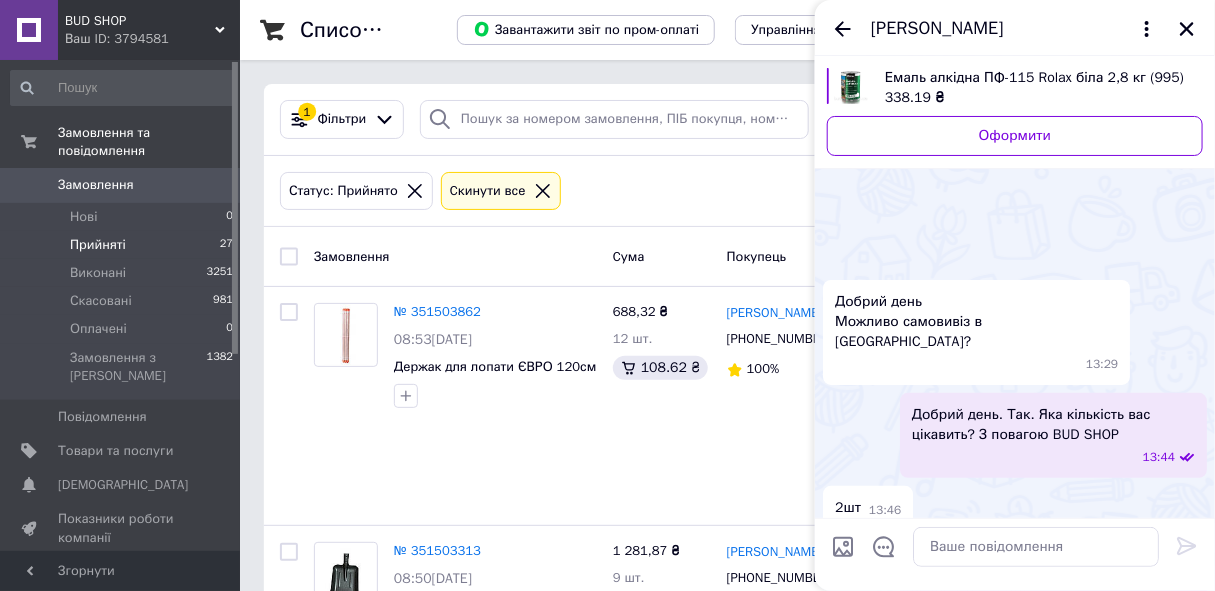scroll, scrollTop: 1560, scrollLeft: 0, axis: vertical 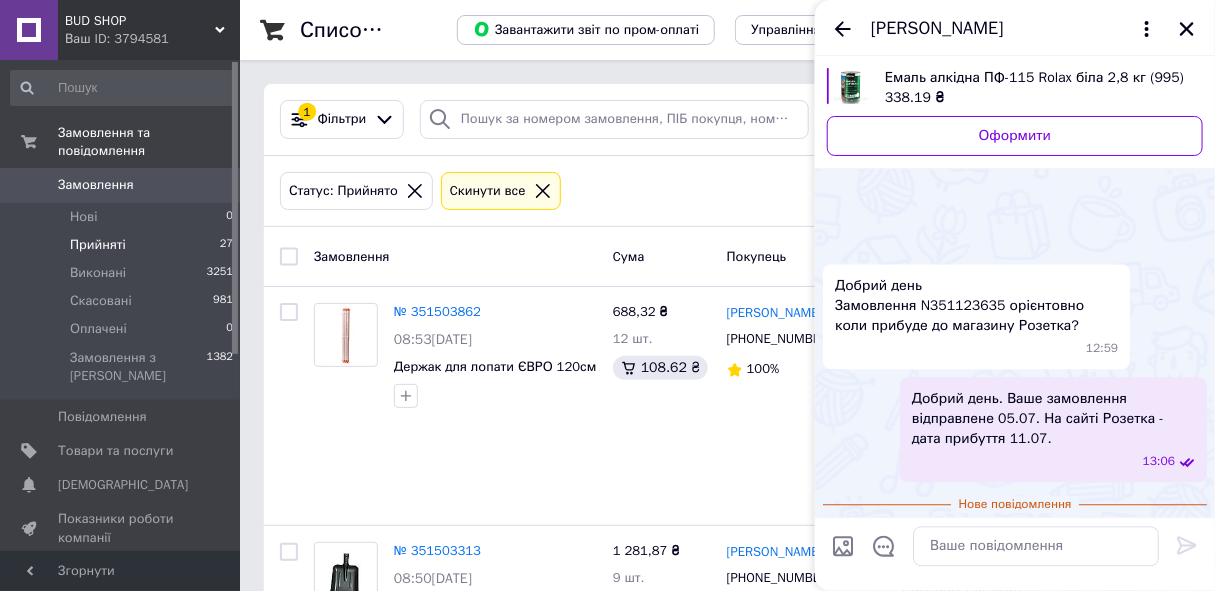 click 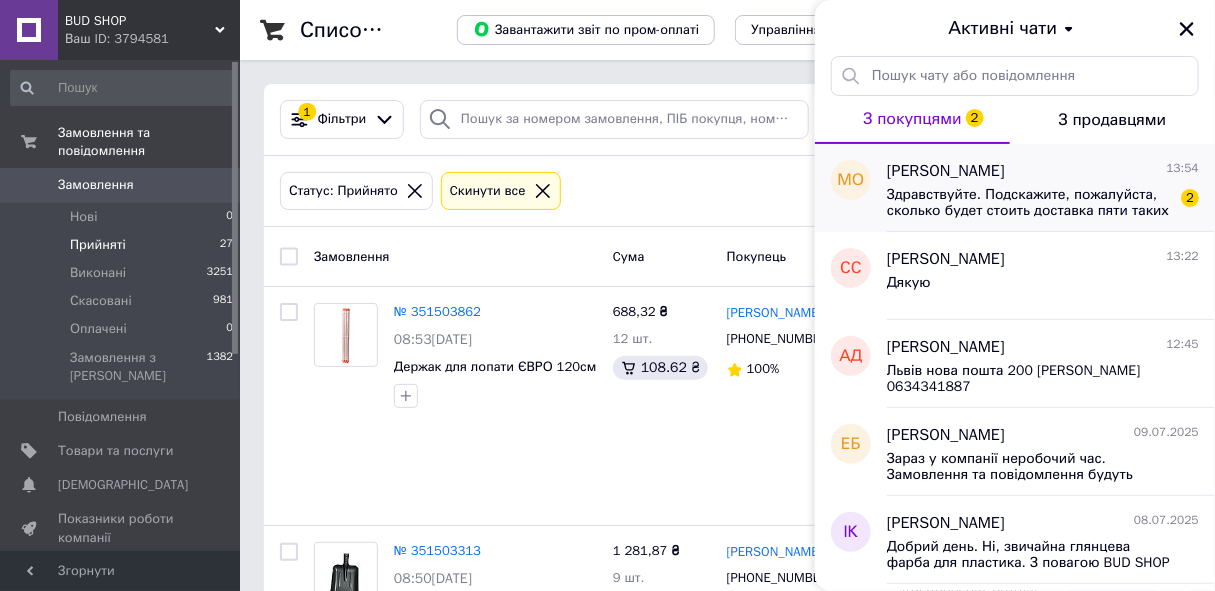 click on "Здравствуйте. Подскажите, пожалуйста, сколько будет стоить доставка пяти таких банок в отделение Нова Пошта. Пункт №1 (до 30 кг) с. Балико-Щучинка, Київська область 2" at bounding box center (1043, 201) 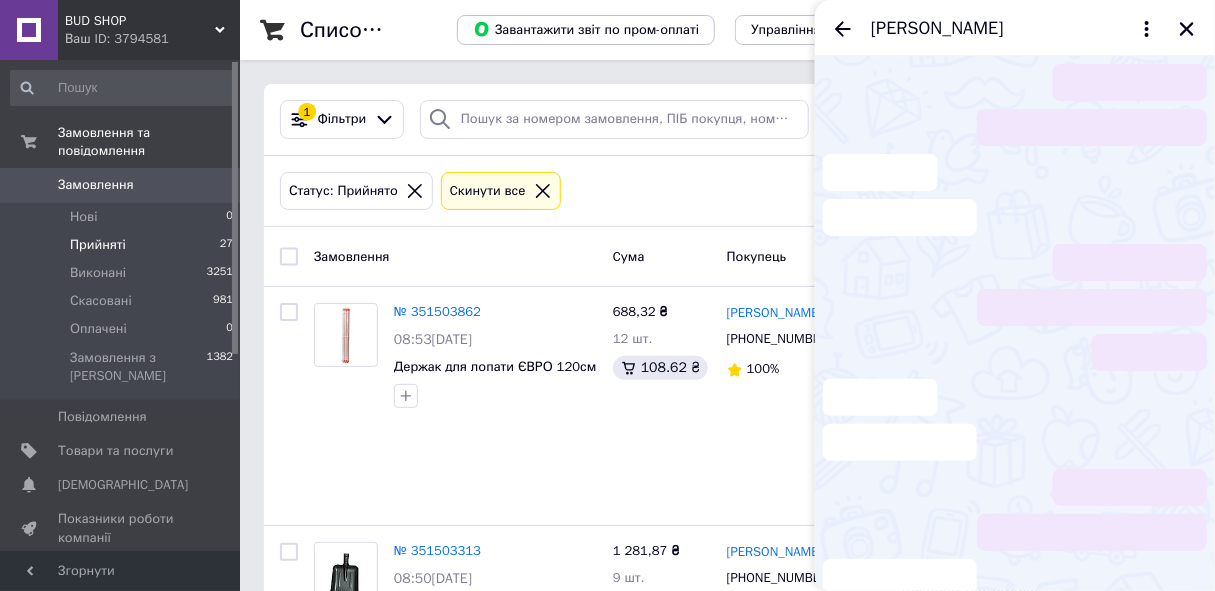 scroll, scrollTop: 25, scrollLeft: 0, axis: vertical 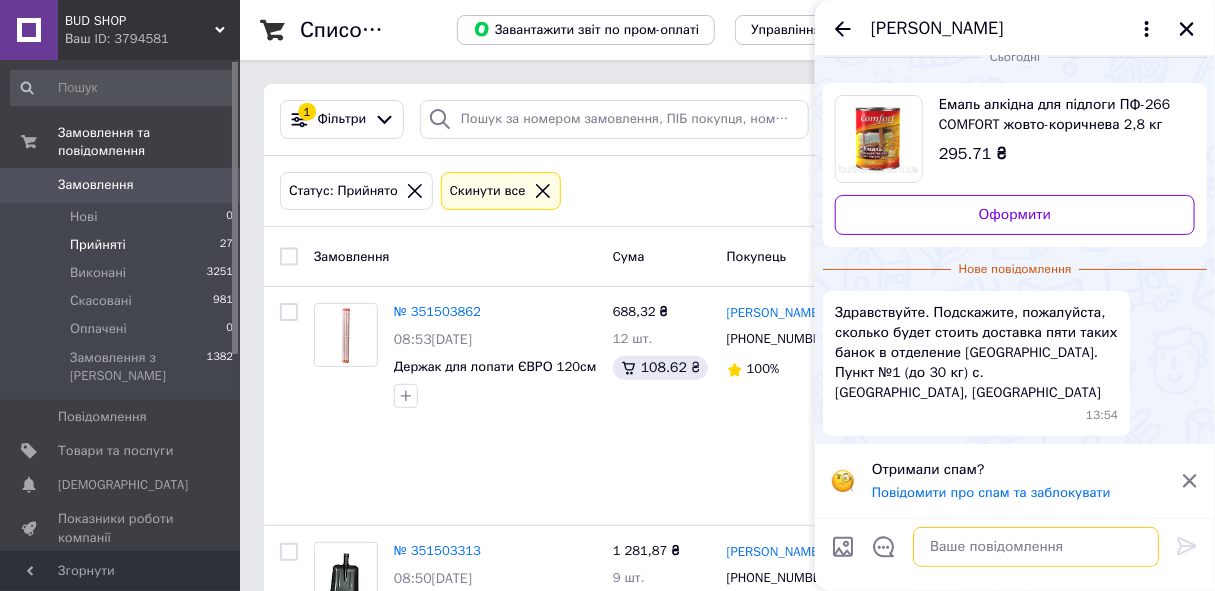 click at bounding box center [1036, 547] 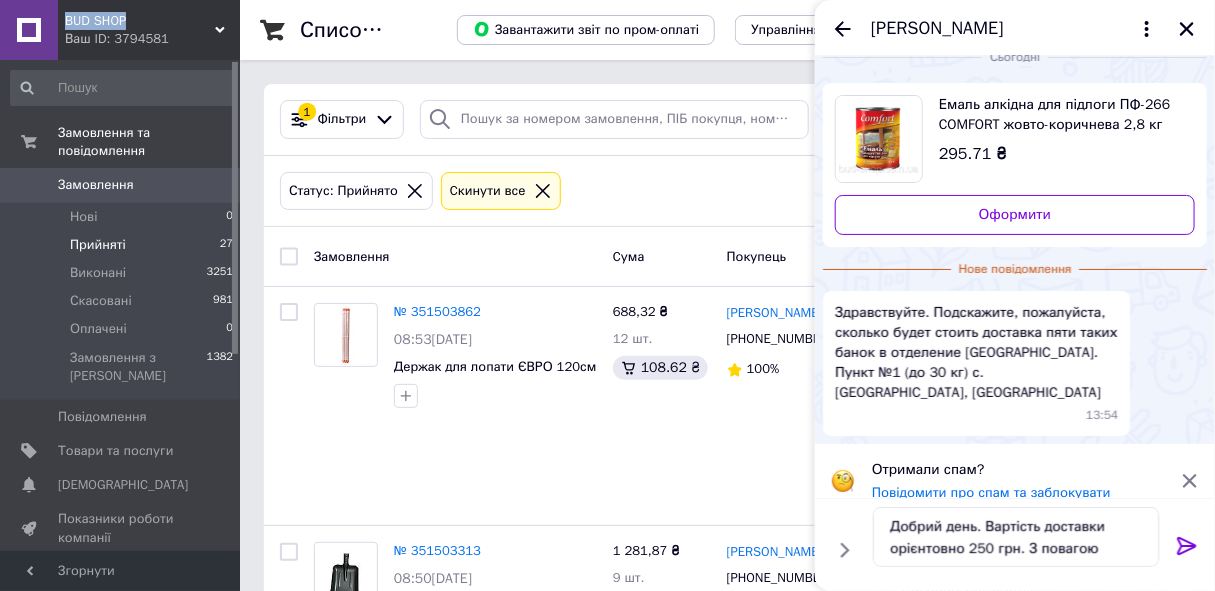 drag, startPoint x: 60, startPoint y: 25, endPoint x: 144, endPoint y: 22, distance: 84.05355 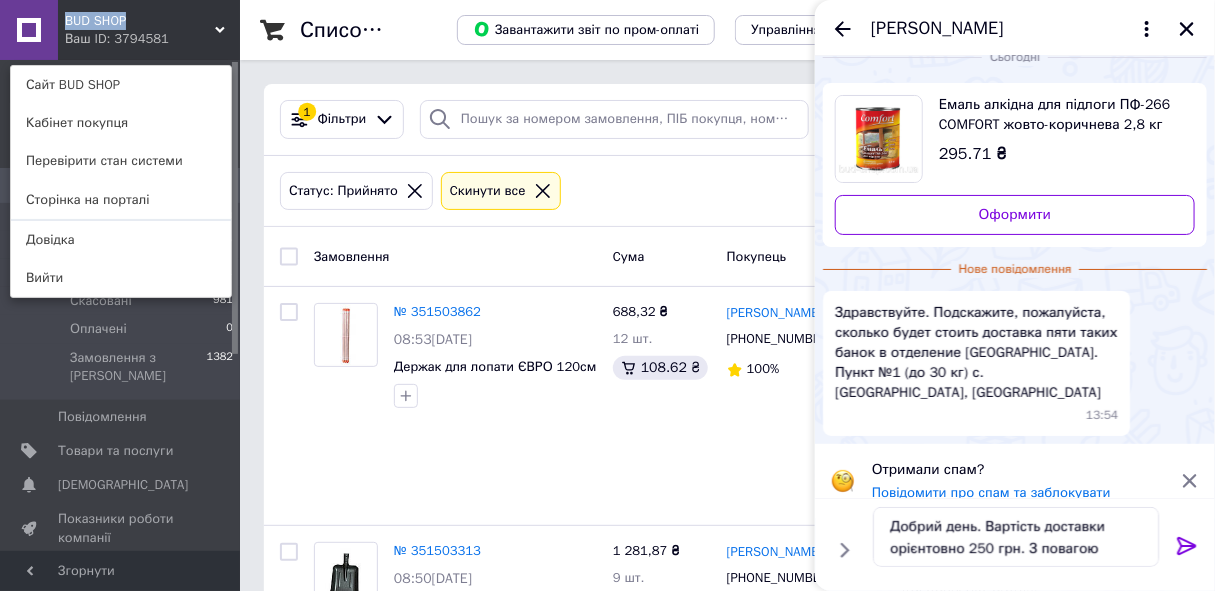 copy on "BUD SHOP" 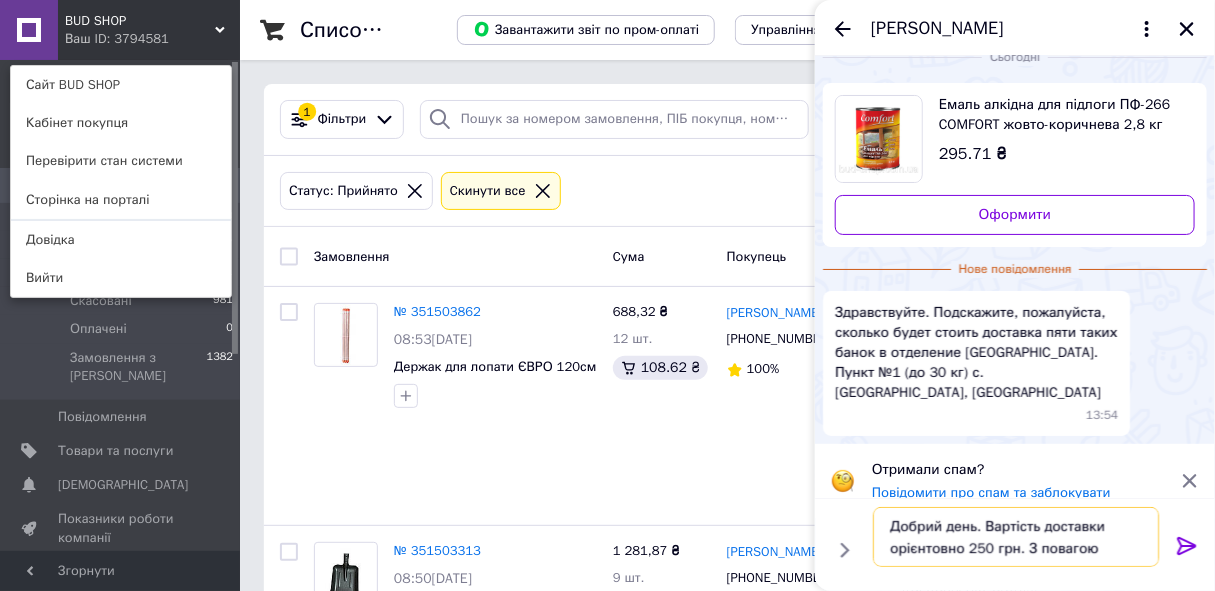click on "Добрий день. Вартість доставки орієнтовно 250 грн. З повагою" at bounding box center [1016, 537] 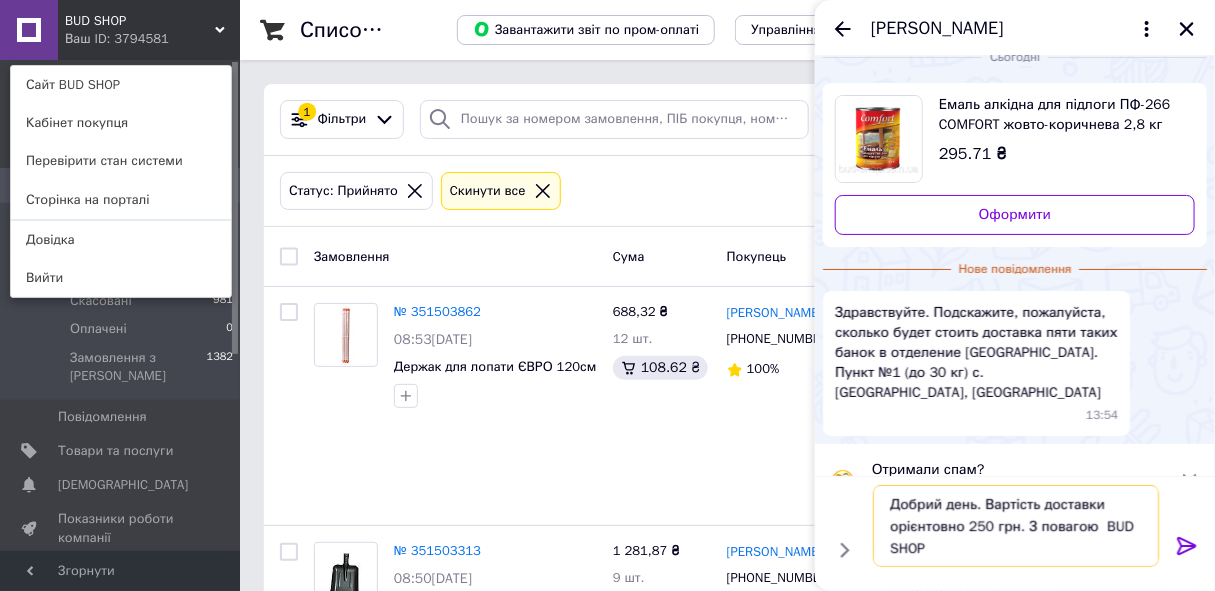 type on "Добрий день. Вартість доставки орієнтовно 250 грн. З повагою  BUD SHOP" 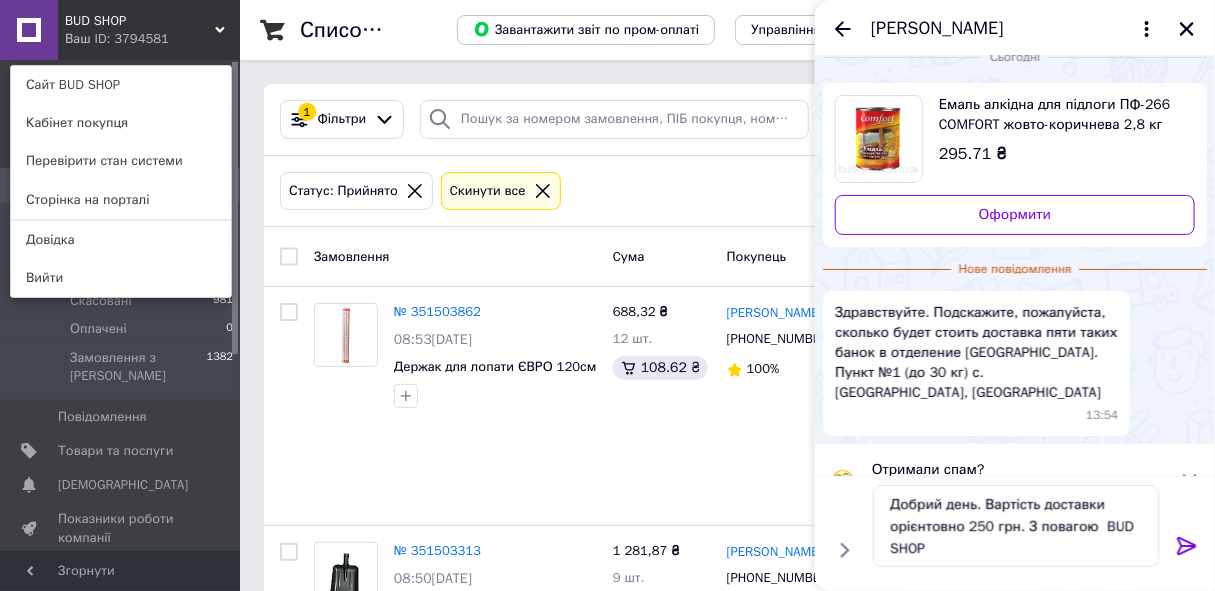 click 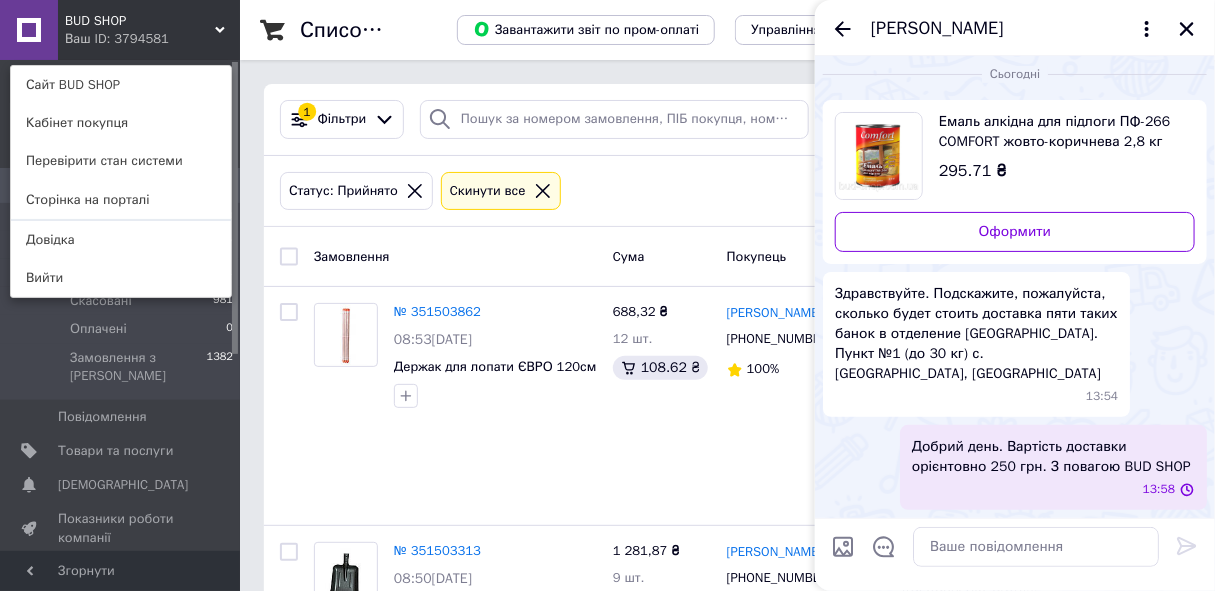 scroll, scrollTop: 8, scrollLeft: 0, axis: vertical 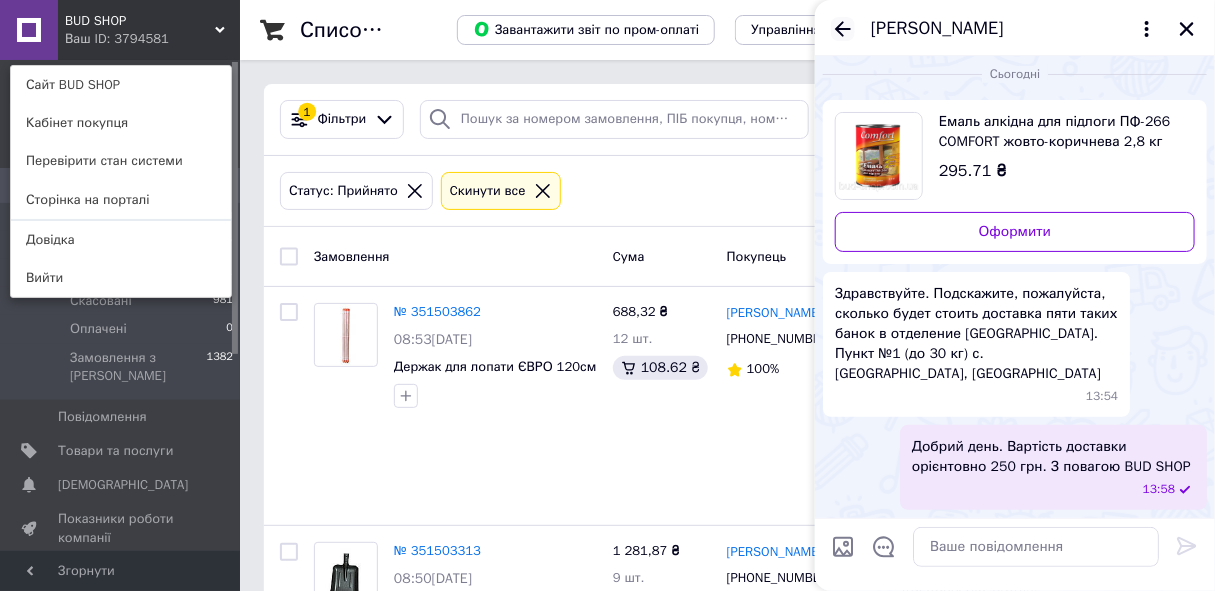 click 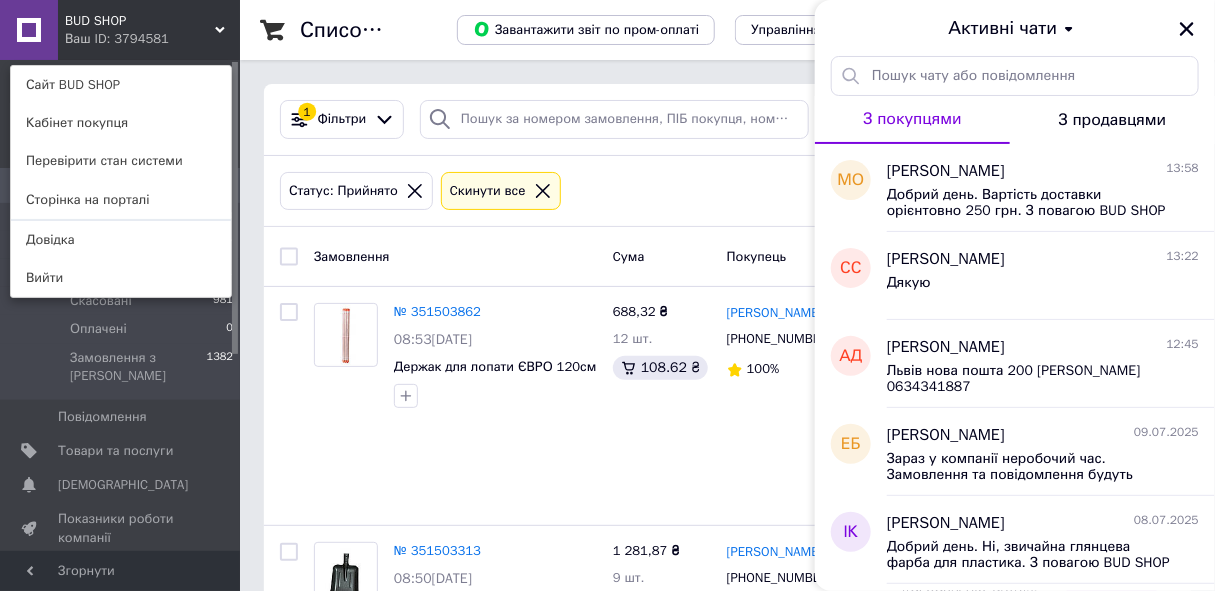 click 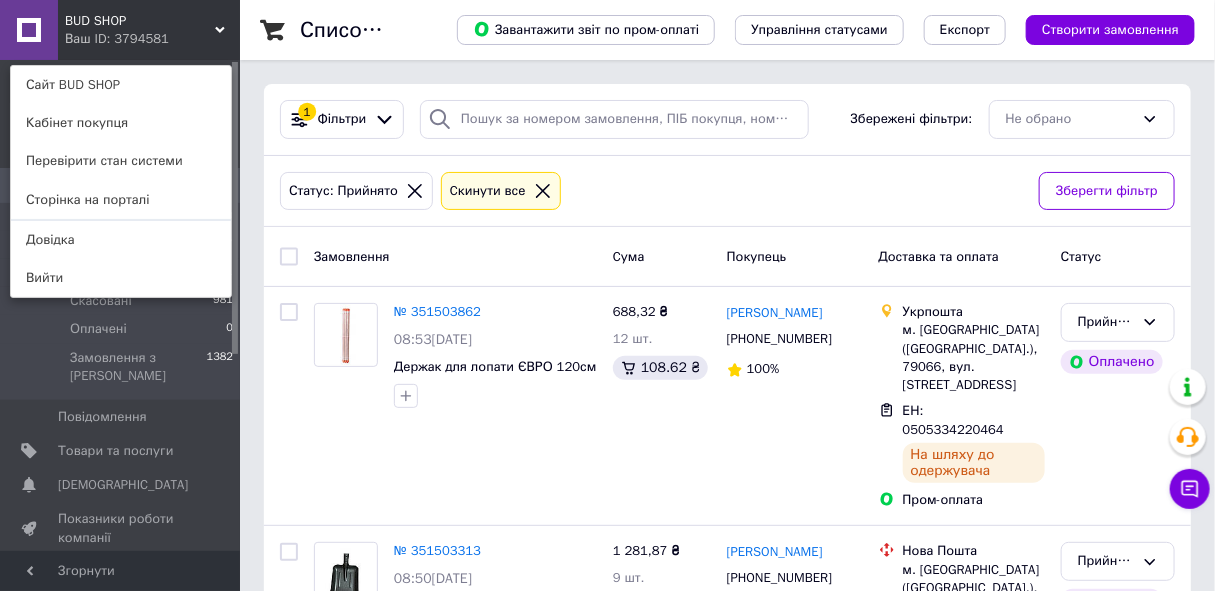 click on "BUD SHOP Ваш ID: 3794581 Сайт BUD SHOP Кабінет покупця Перевірити стан системи Сторінка на порталі Довідка Вийти" at bounding box center [120, 30] 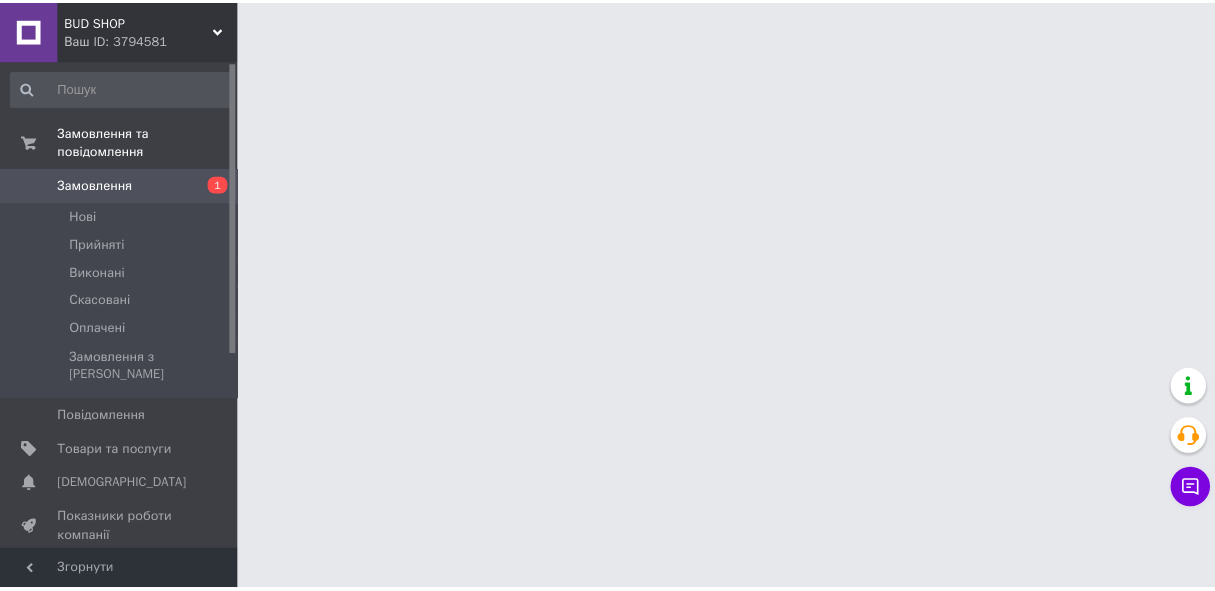 scroll, scrollTop: 0, scrollLeft: 0, axis: both 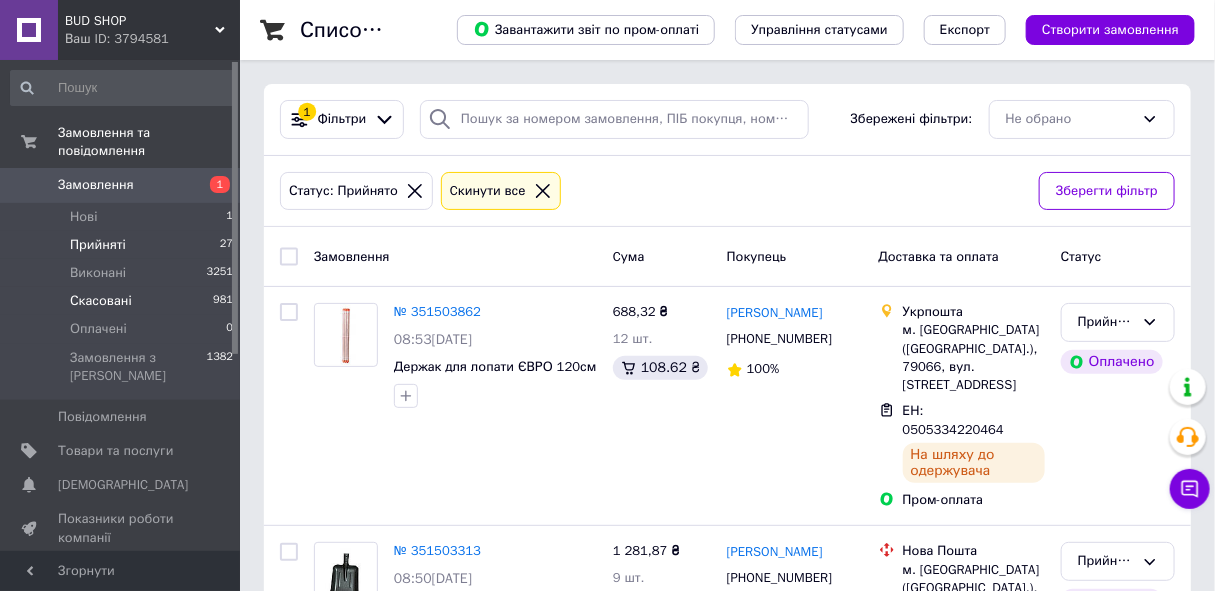 click on "Нові" at bounding box center [83, 217] 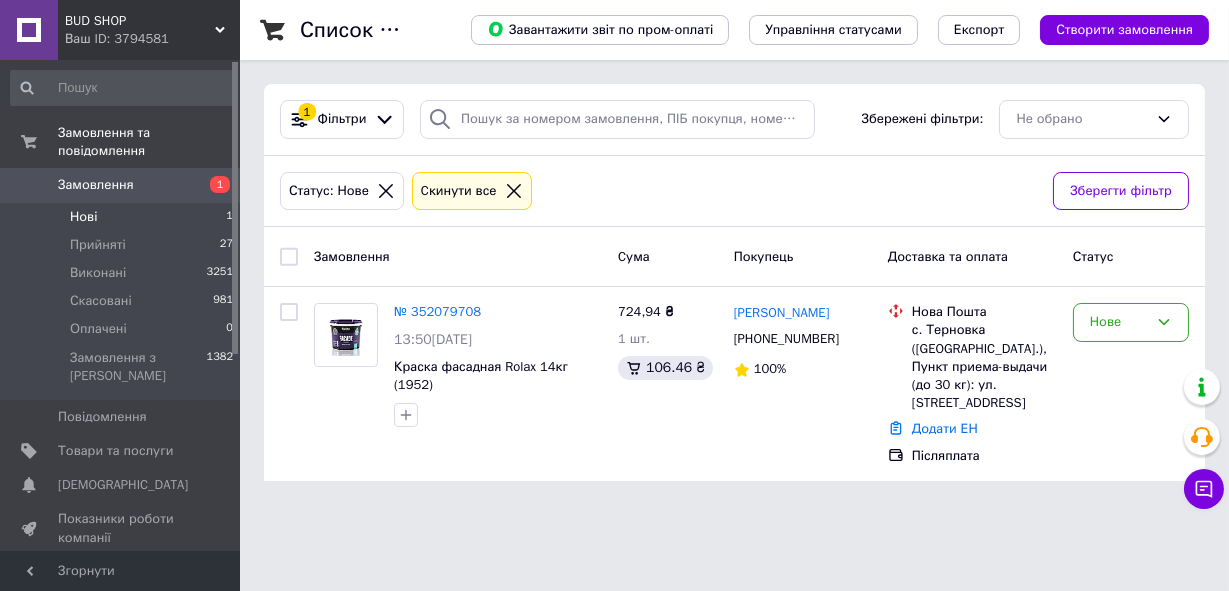 click on "Замовлення" at bounding box center (96, 185) 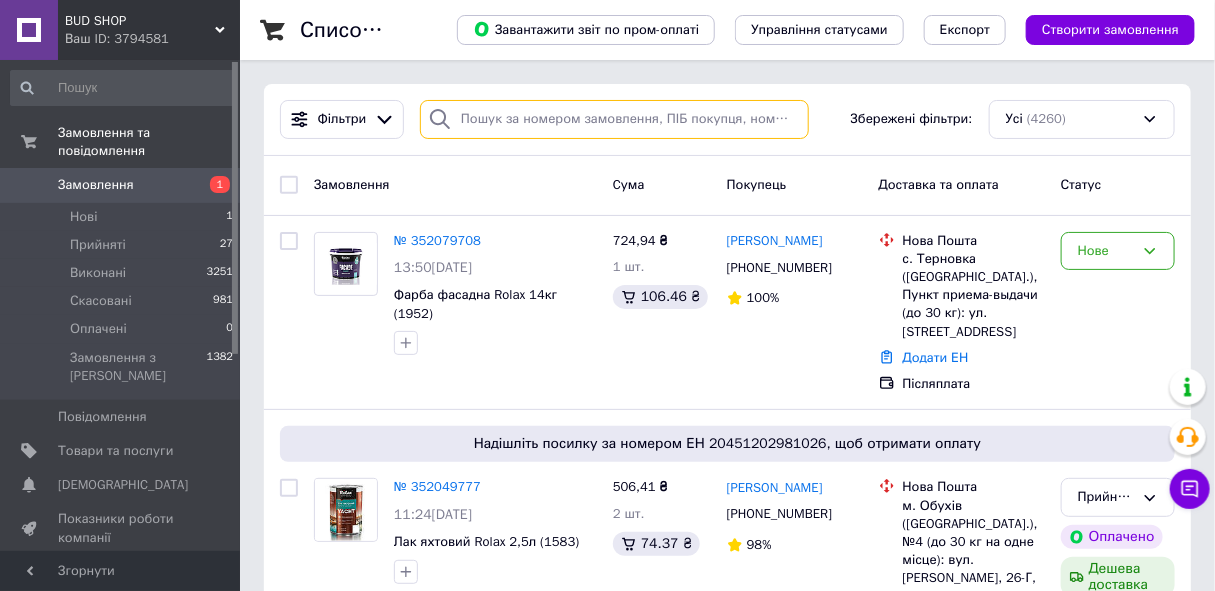 click at bounding box center [614, 119] 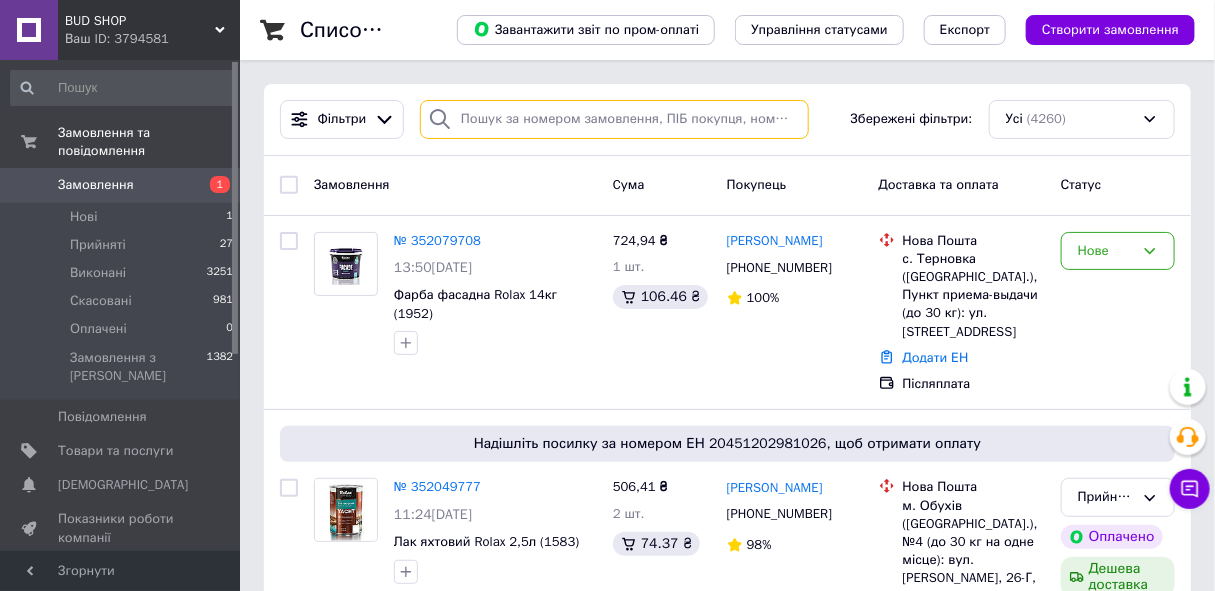 paste on "351065303" 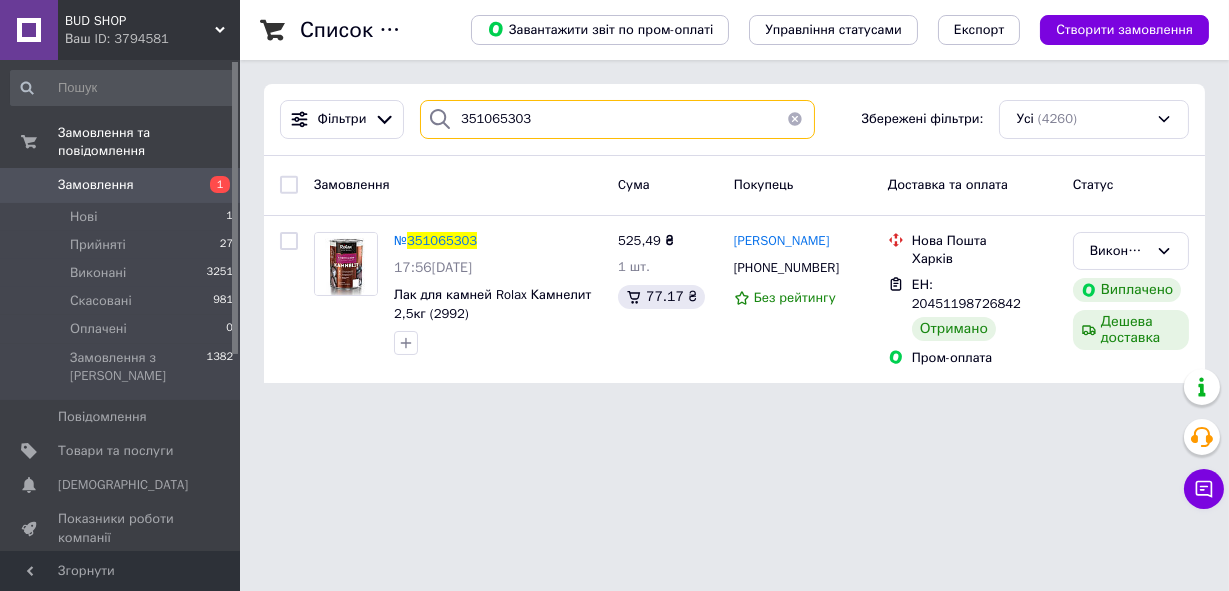 drag, startPoint x: 545, startPoint y: 122, endPoint x: 452, endPoint y: 120, distance: 93.0215 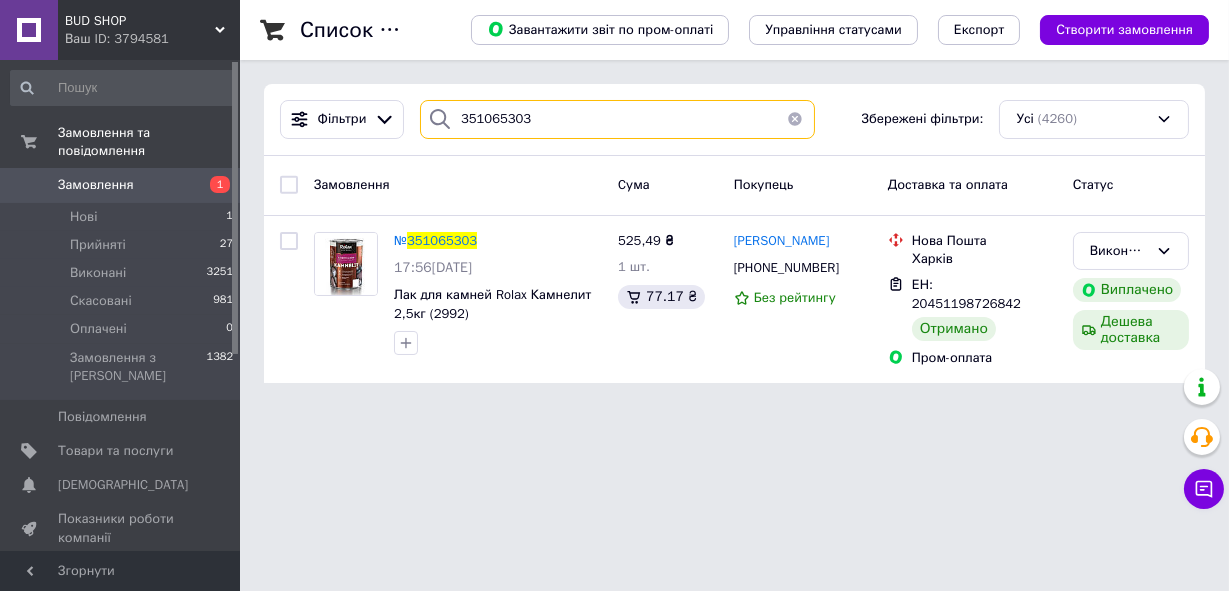 paste on "510" 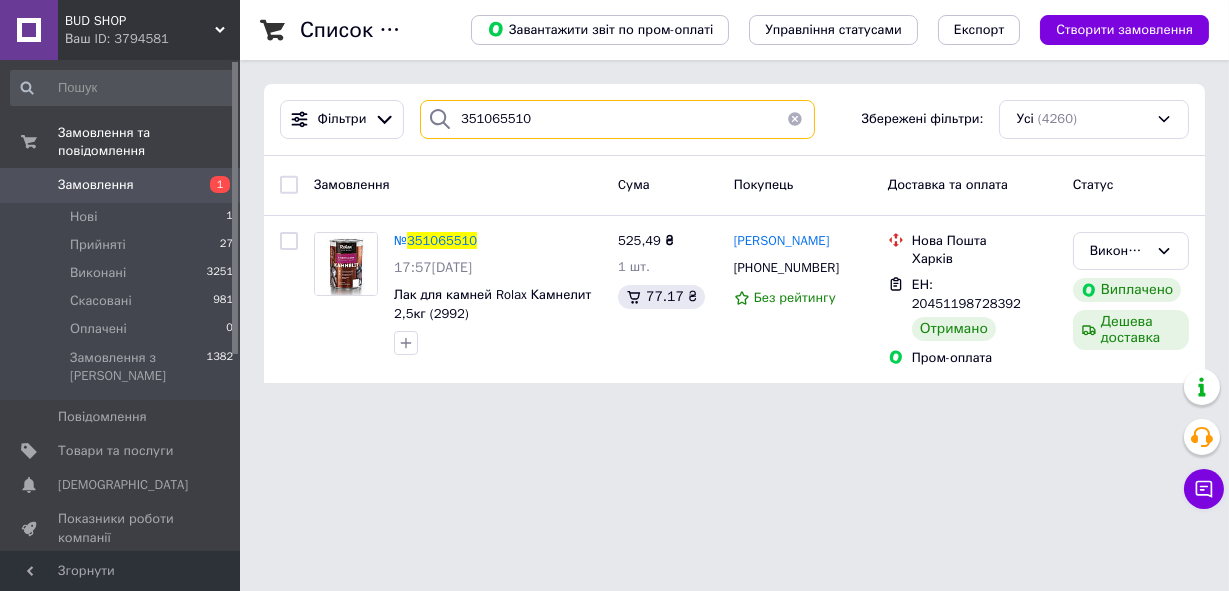drag, startPoint x: 531, startPoint y: 119, endPoint x: 450, endPoint y: 121, distance: 81.02469 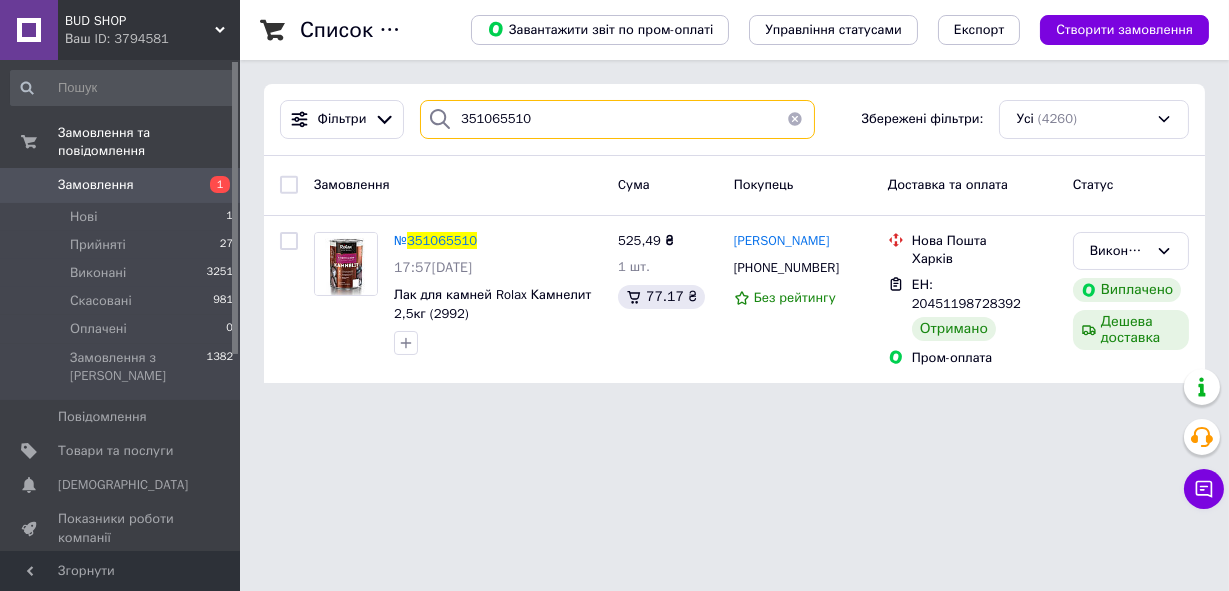 paste on "0790381" 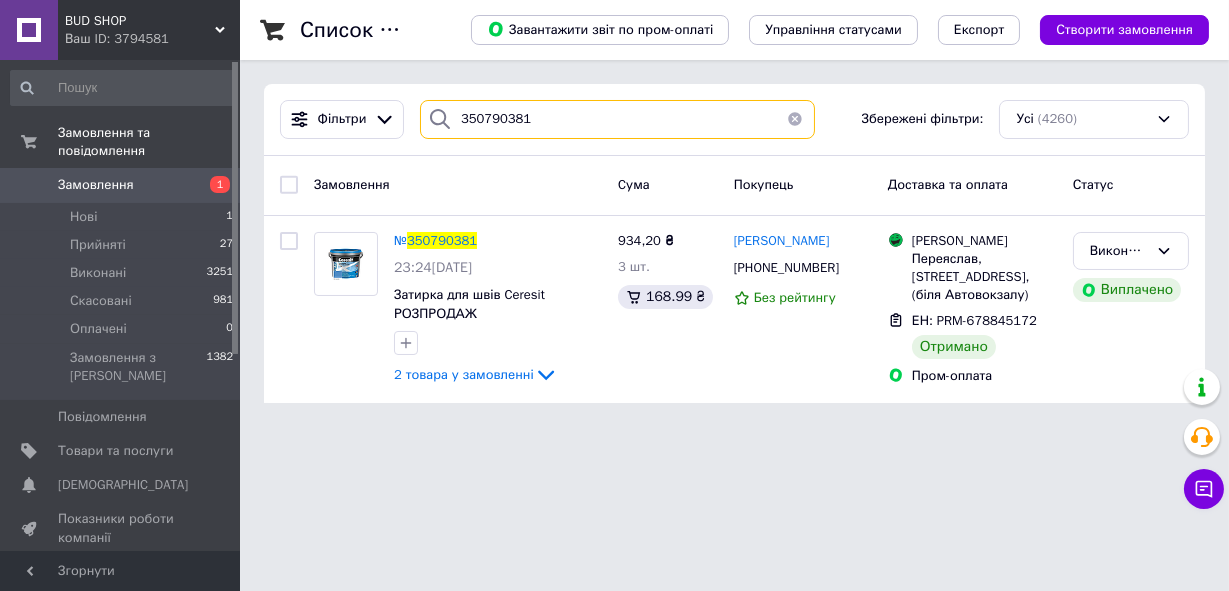 type on "350790381" 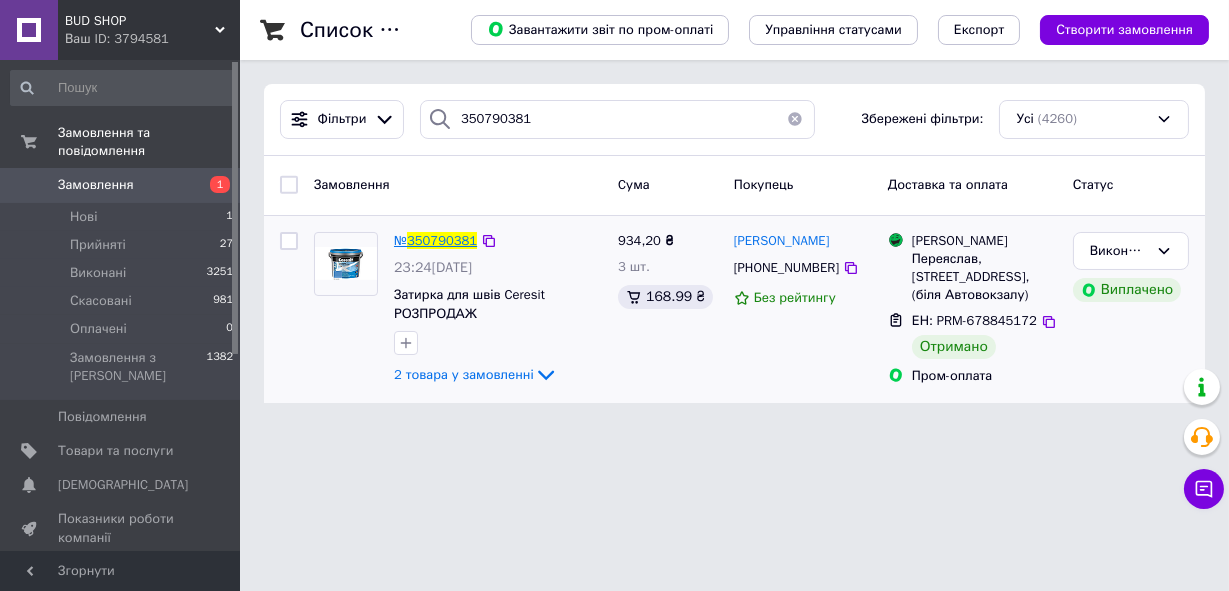 click on "350790381" at bounding box center [442, 240] 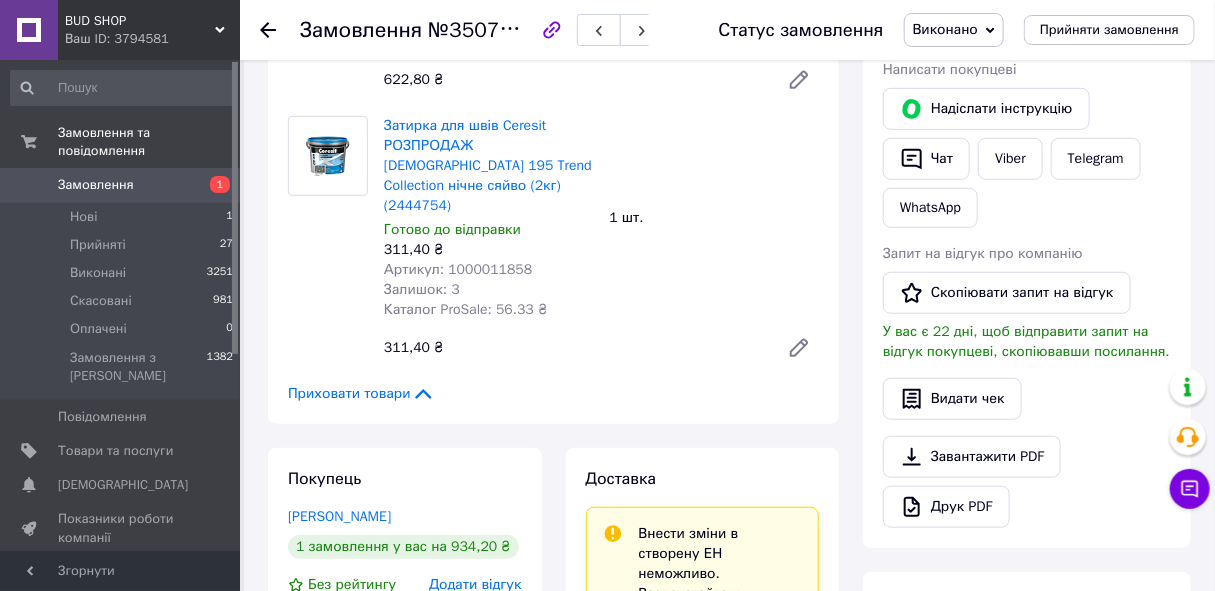scroll, scrollTop: 818, scrollLeft: 0, axis: vertical 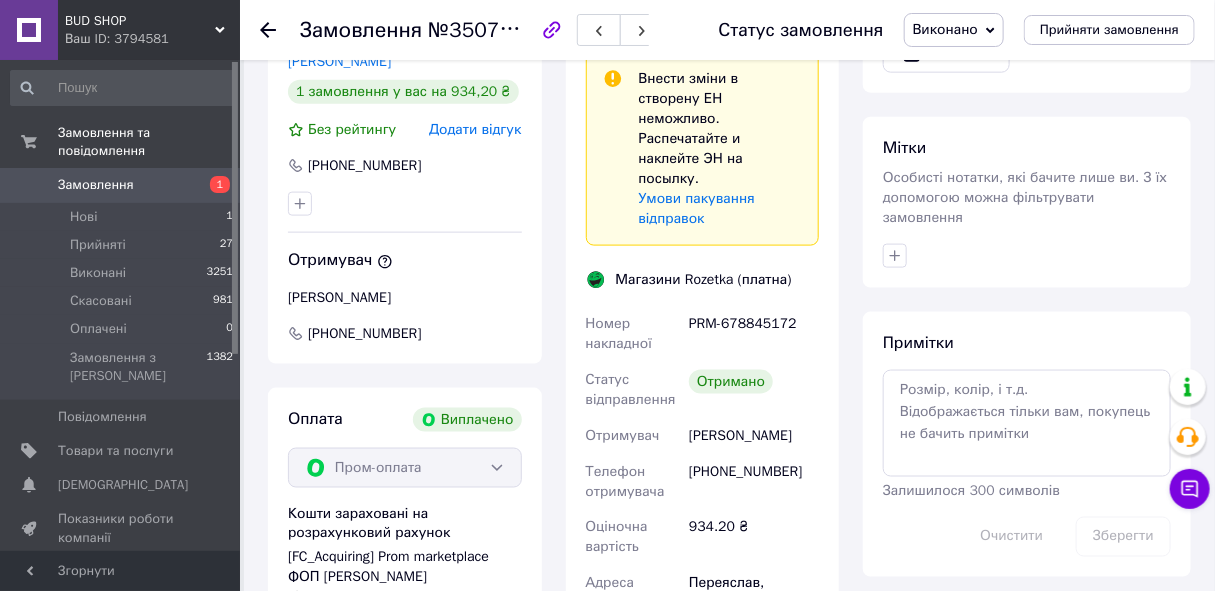 click 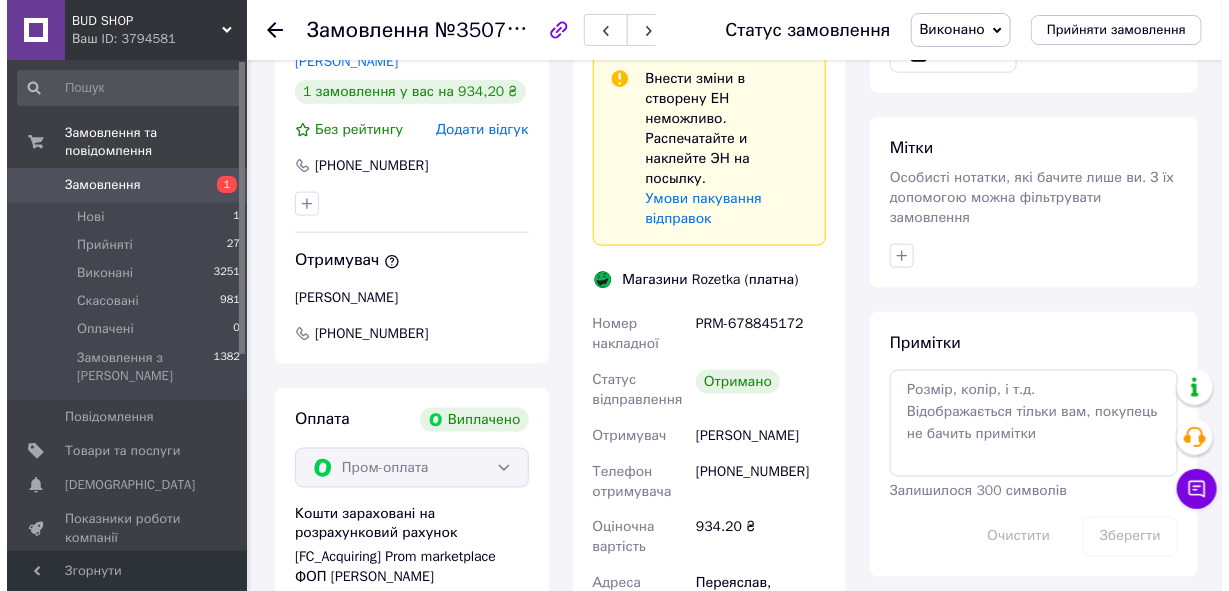 scroll, scrollTop: 0, scrollLeft: 0, axis: both 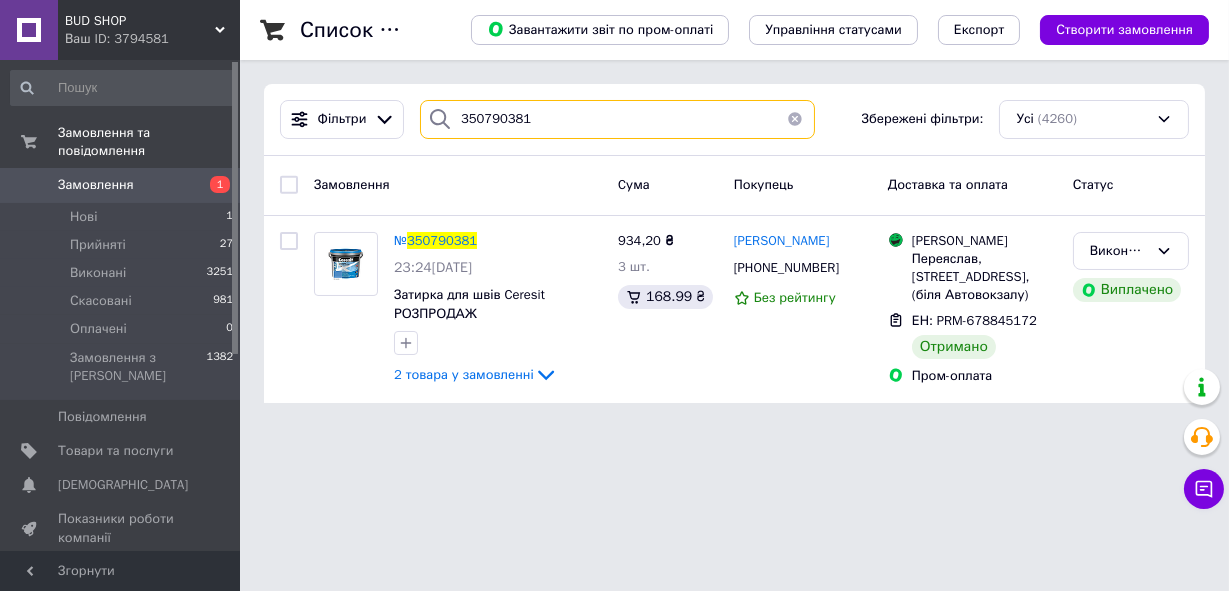 drag, startPoint x: 564, startPoint y: 120, endPoint x: 429, endPoint y: 120, distance: 135 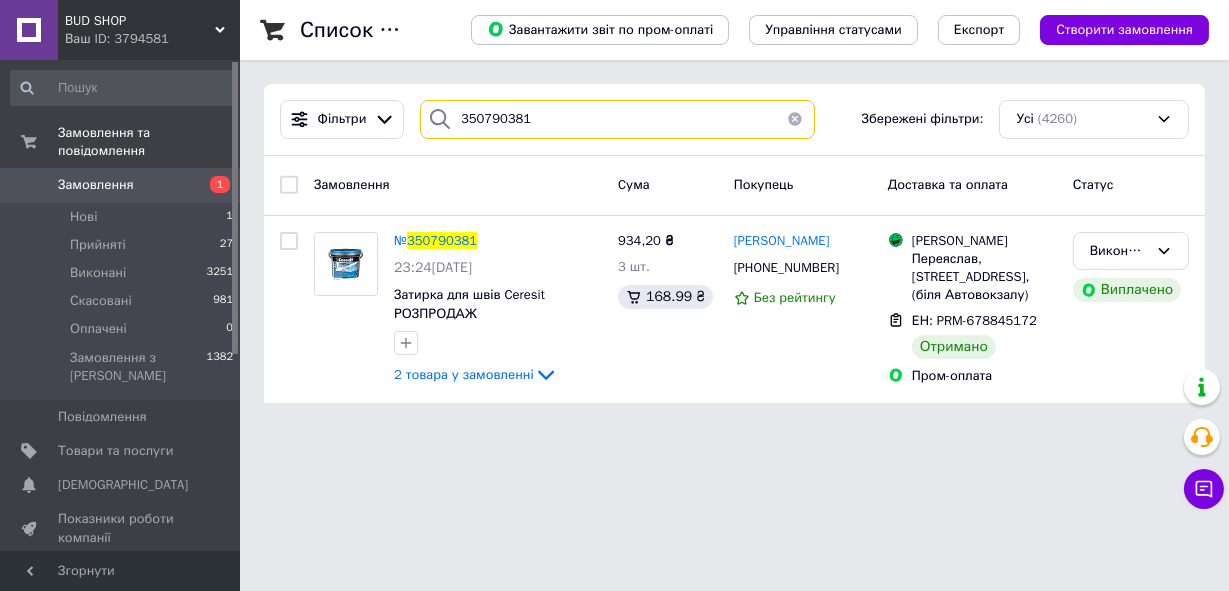 paste on "660526" 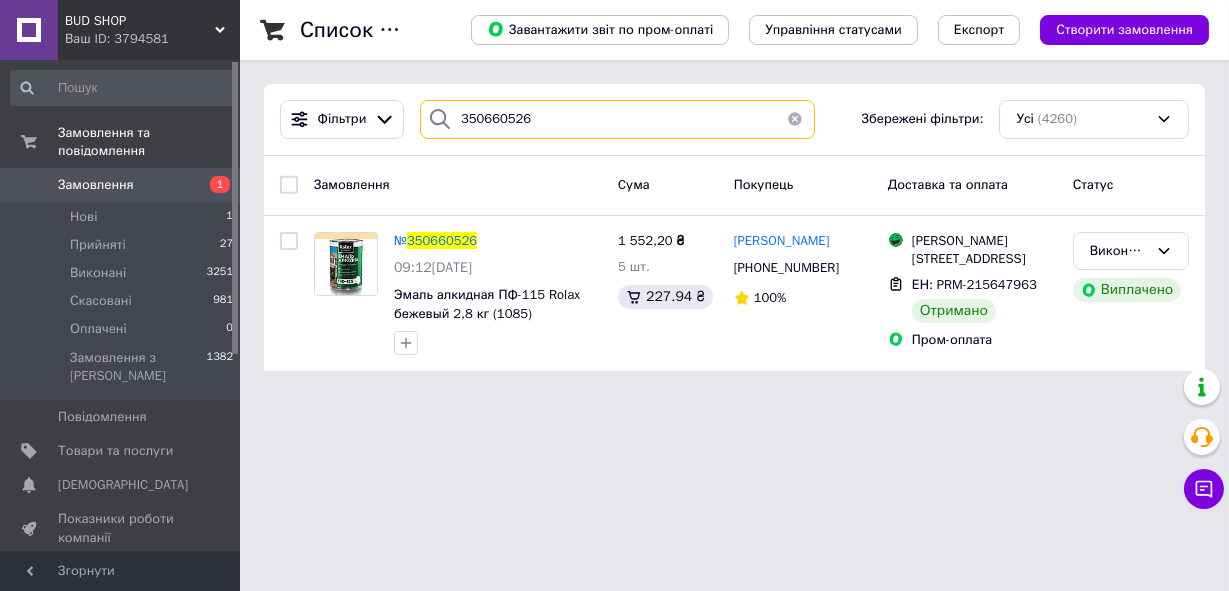 drag, startPoint x: 593, startPoint y: 121, endPoint x: 429, endPoint y: 110, distance: 164.36848 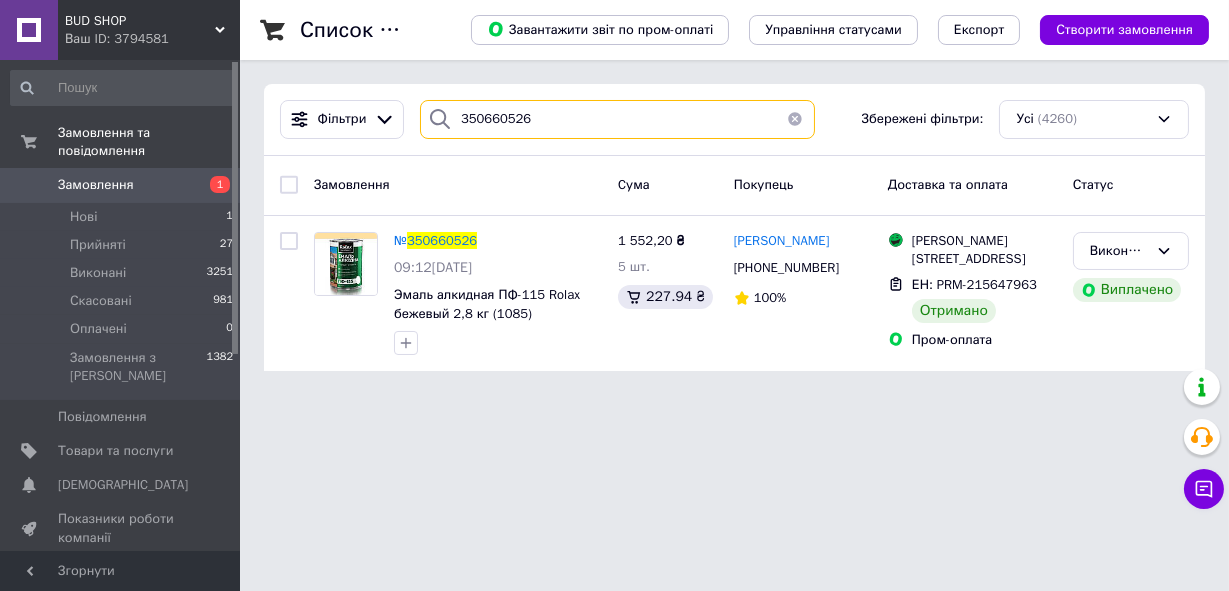 paste on "1182575" 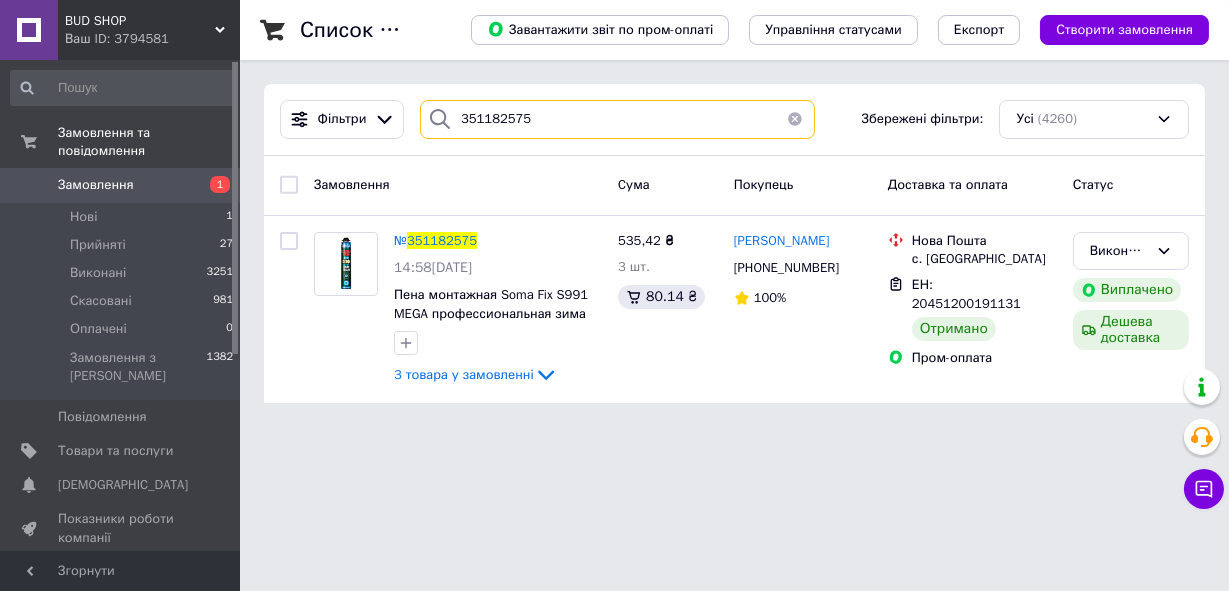 type on "351182575" 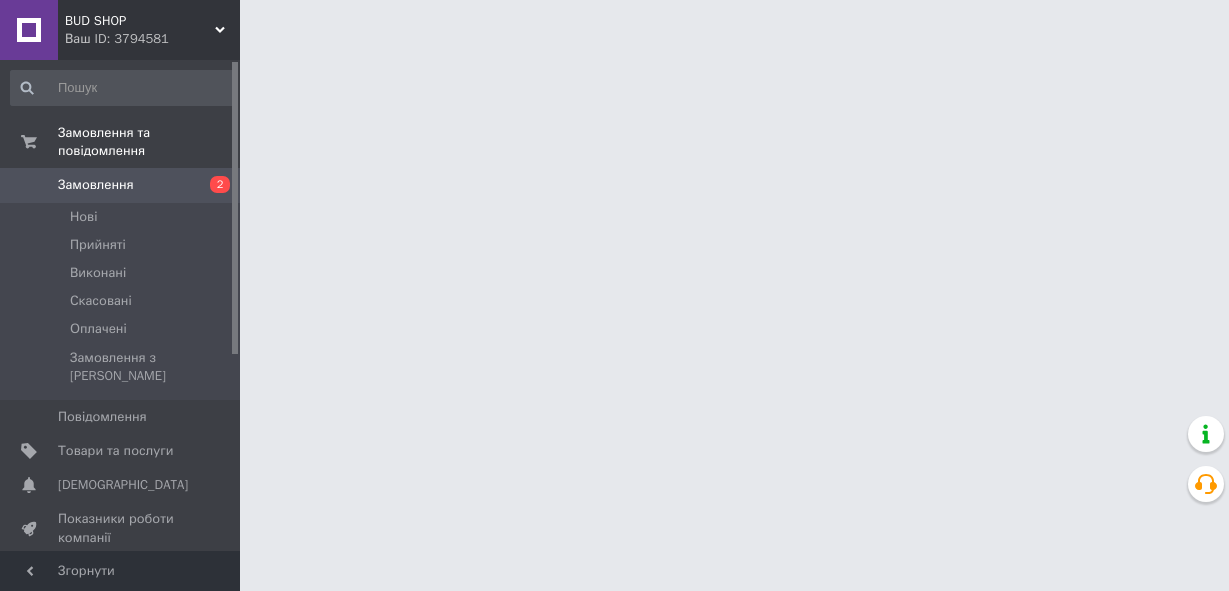 scroll, scrollTop: 0, scrollLeft: 0, axis: both 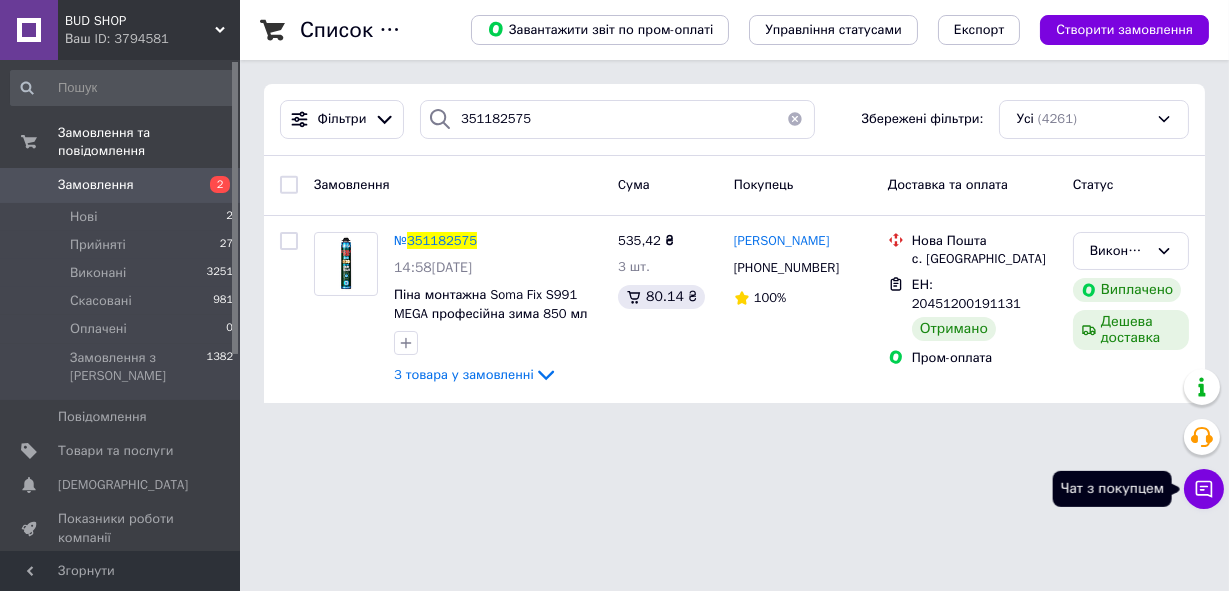 click 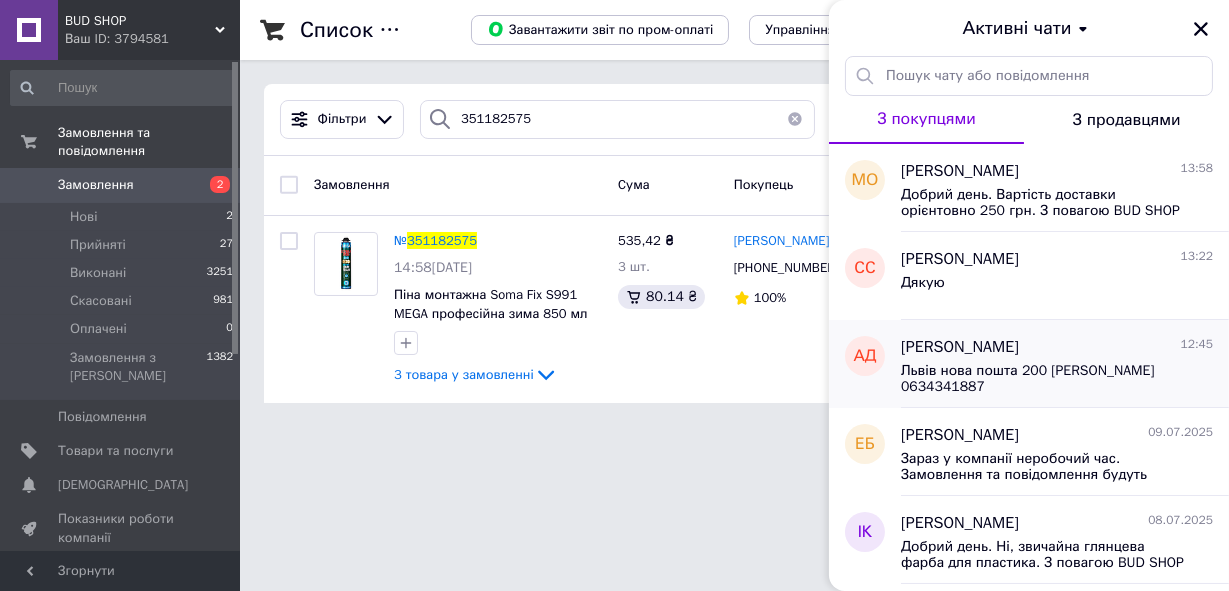 click on "Львів нова пошта 200
Дмитерко Андрій
0634341887" at bounding box center [1043, 379] 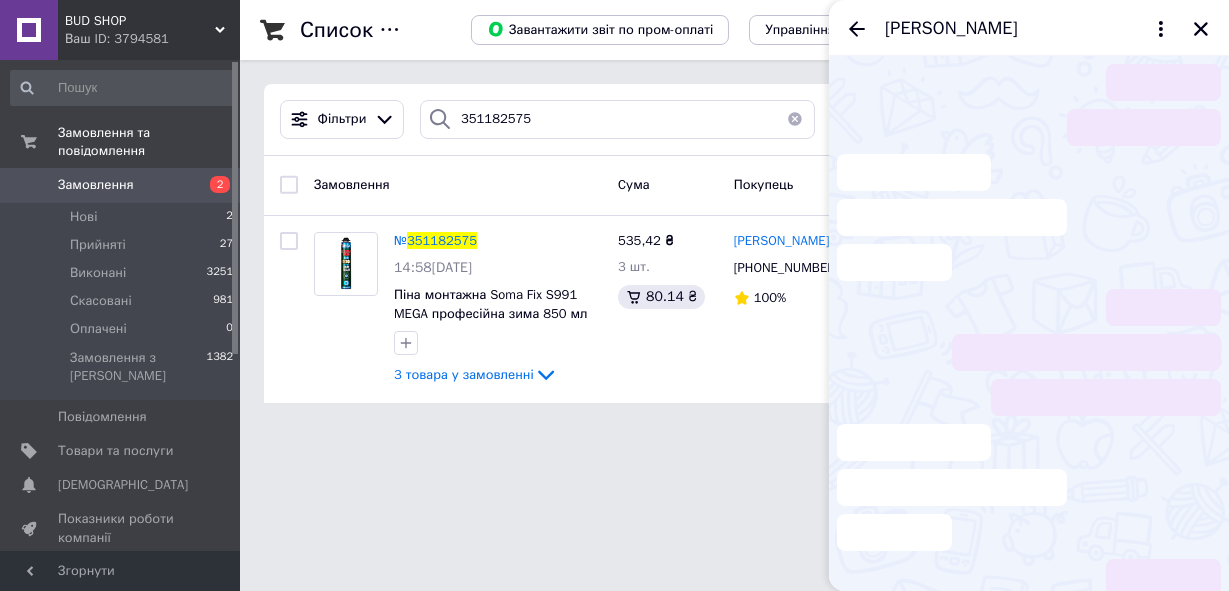 scroll, scrollTop: 206, scrollLeft: 0, axis: vertical 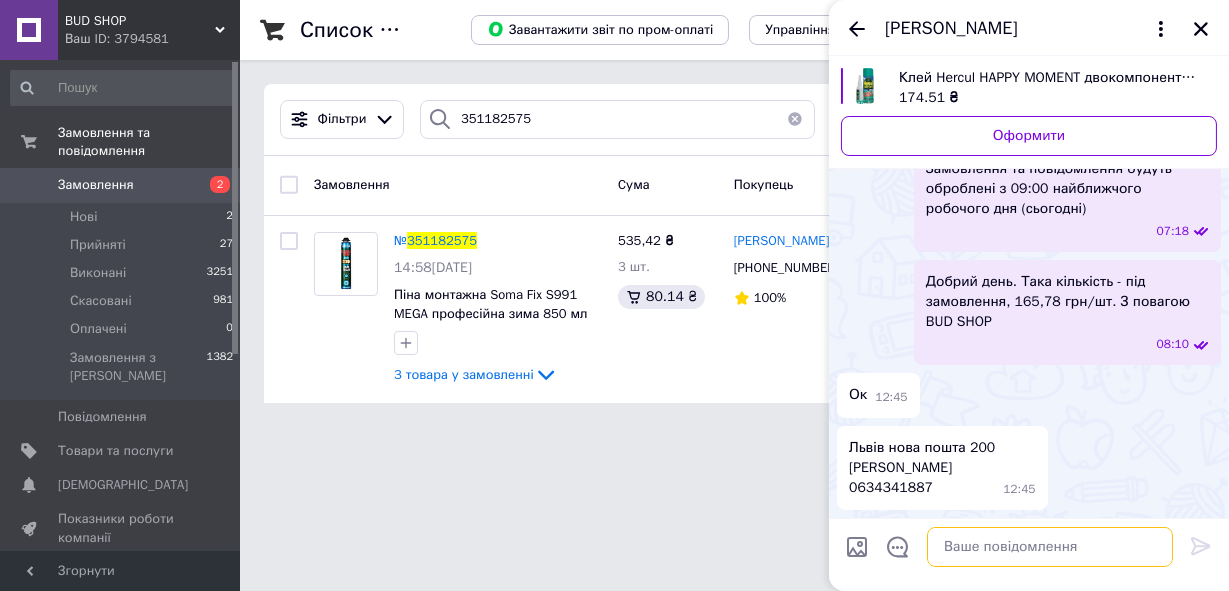 click at bounding box center (1050, 547) 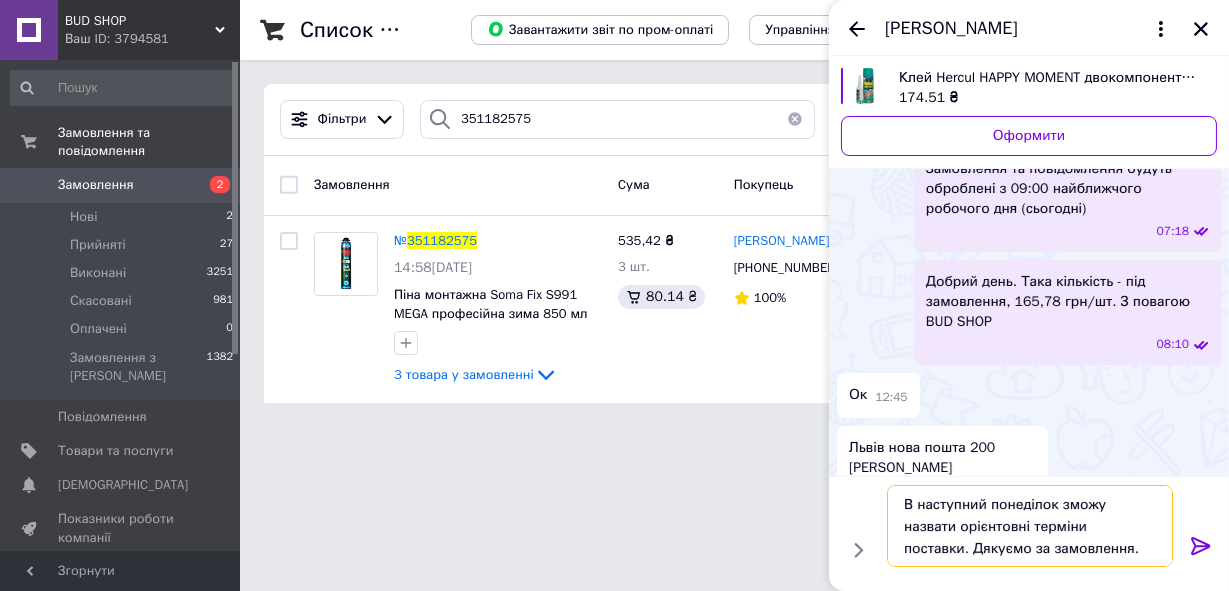 type on "В наступний понеділок зможу назвати орієнтовні терміни поставки. Дякуємо за замовлення." 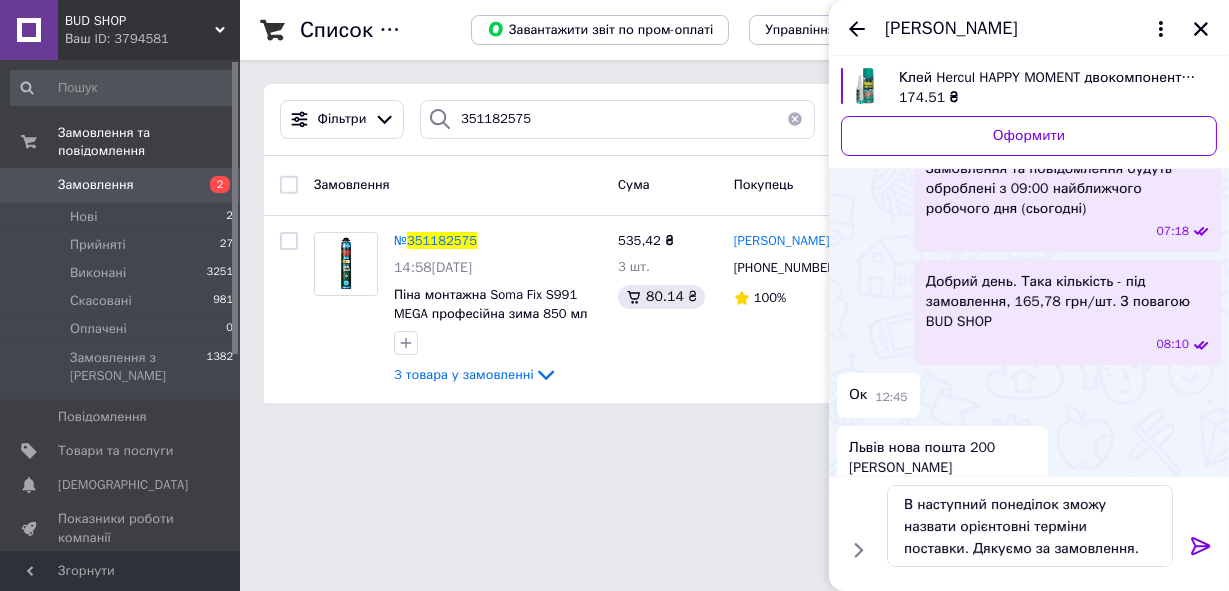 click 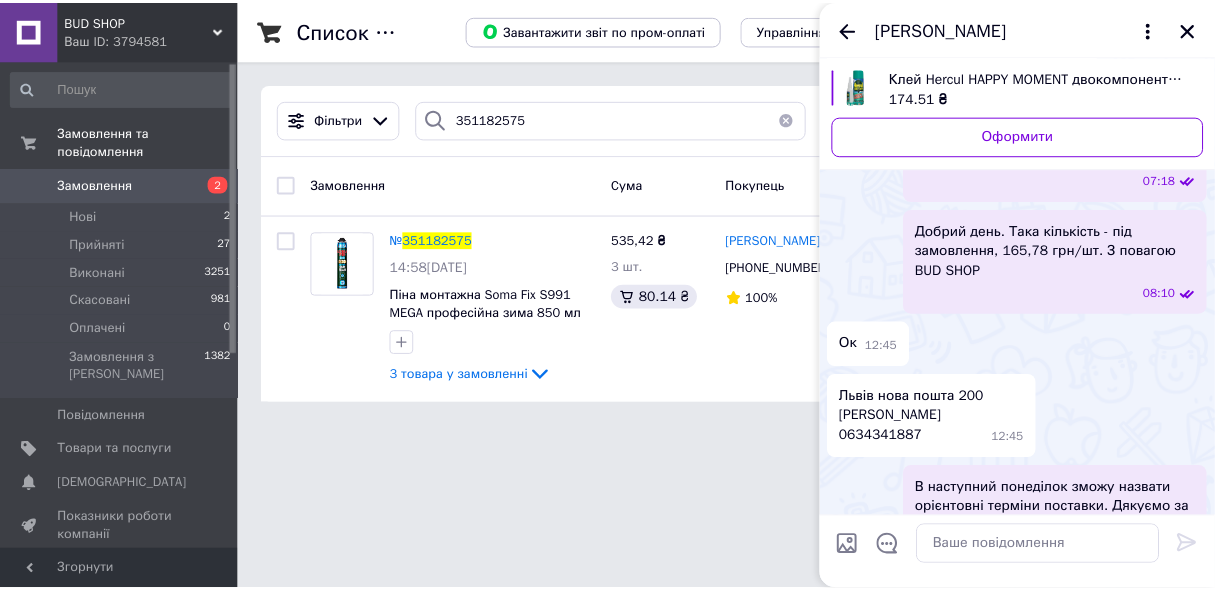 scroll, scrollTop: 268, scrollLeft: 0, axis: vertical 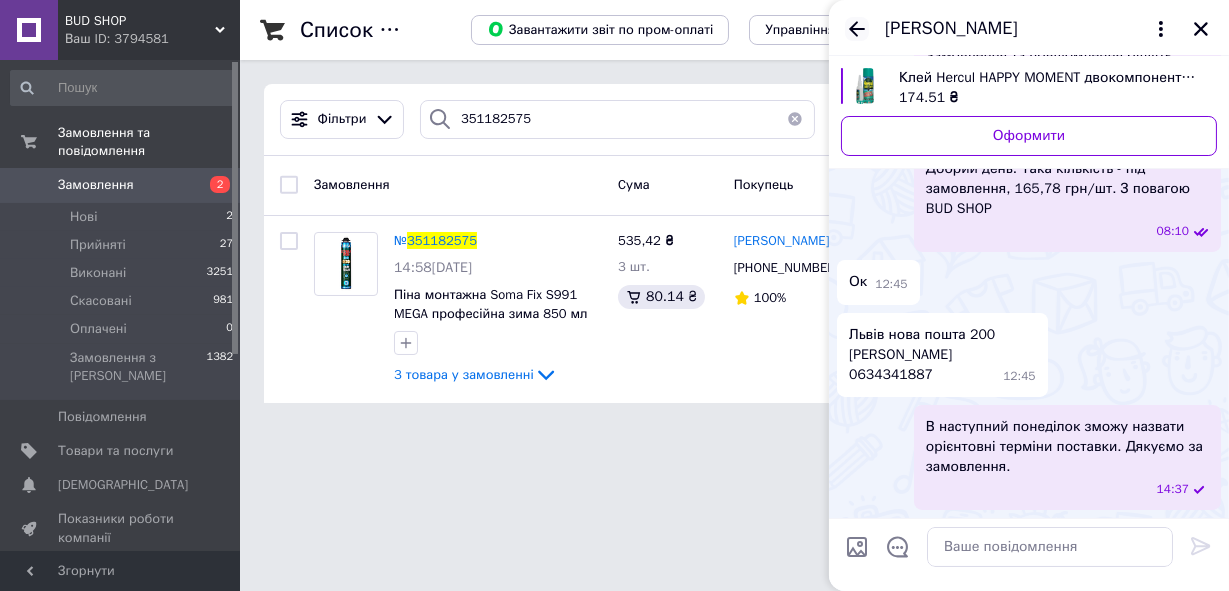 click 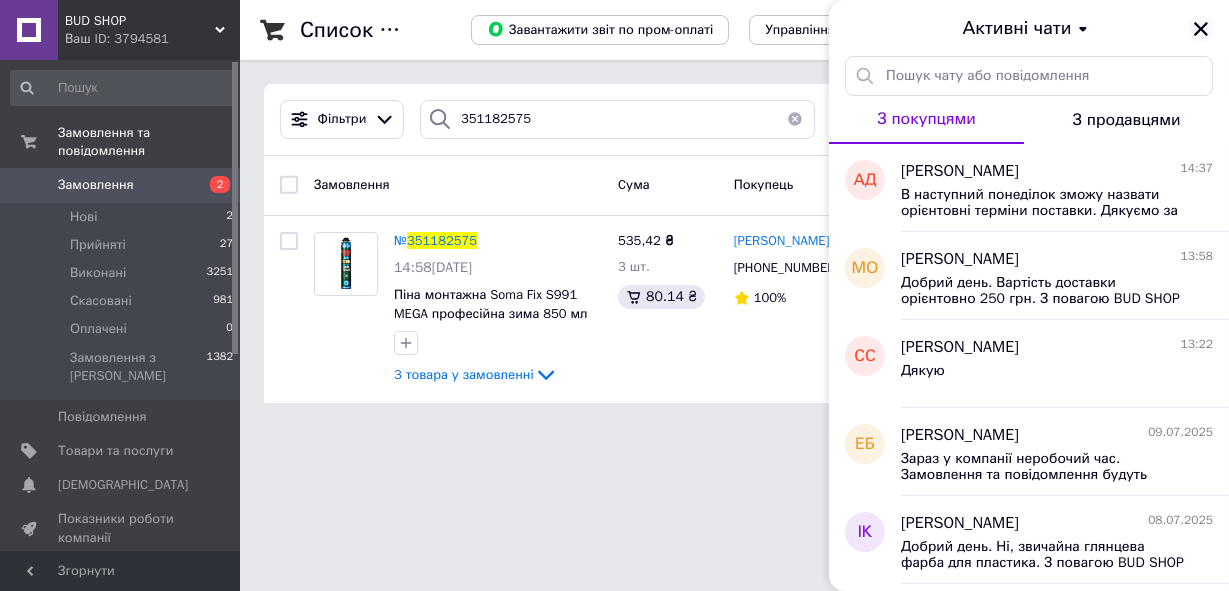 click 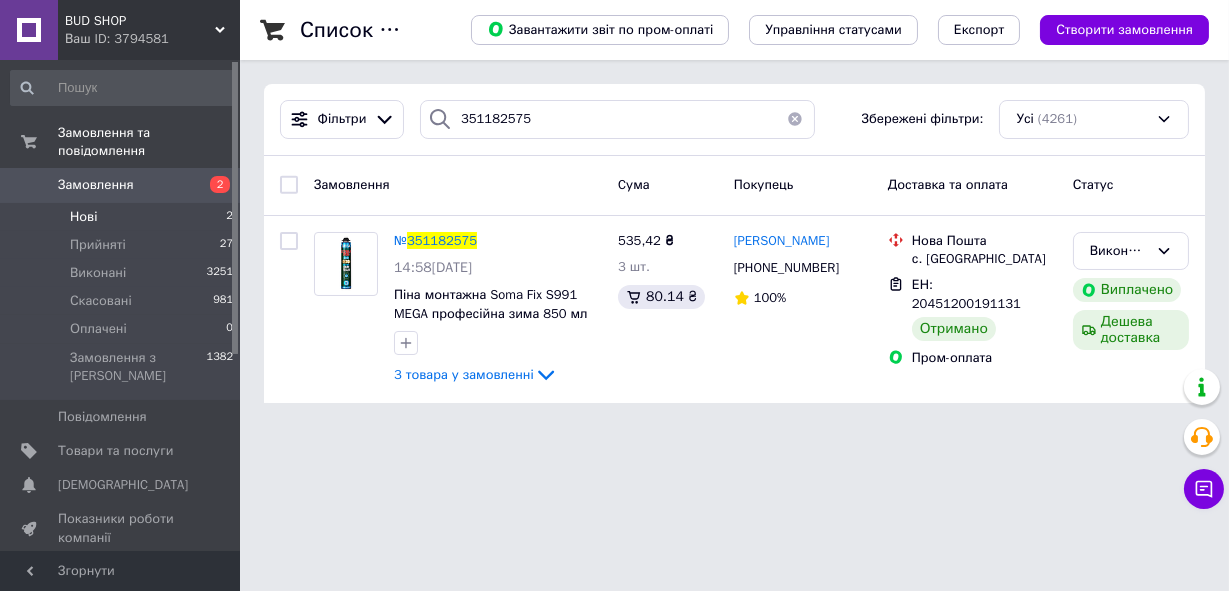 click on "Нові" at bounding box center (83, 217) 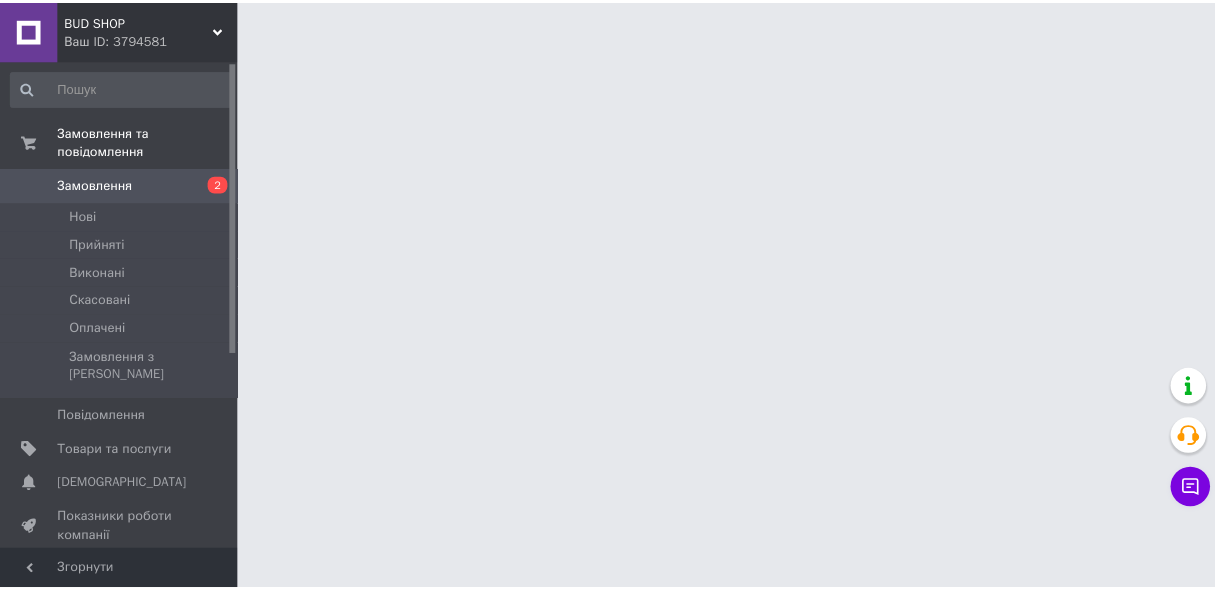 scroll, scrollTop: 0, scrollLeft: 0, axis: both 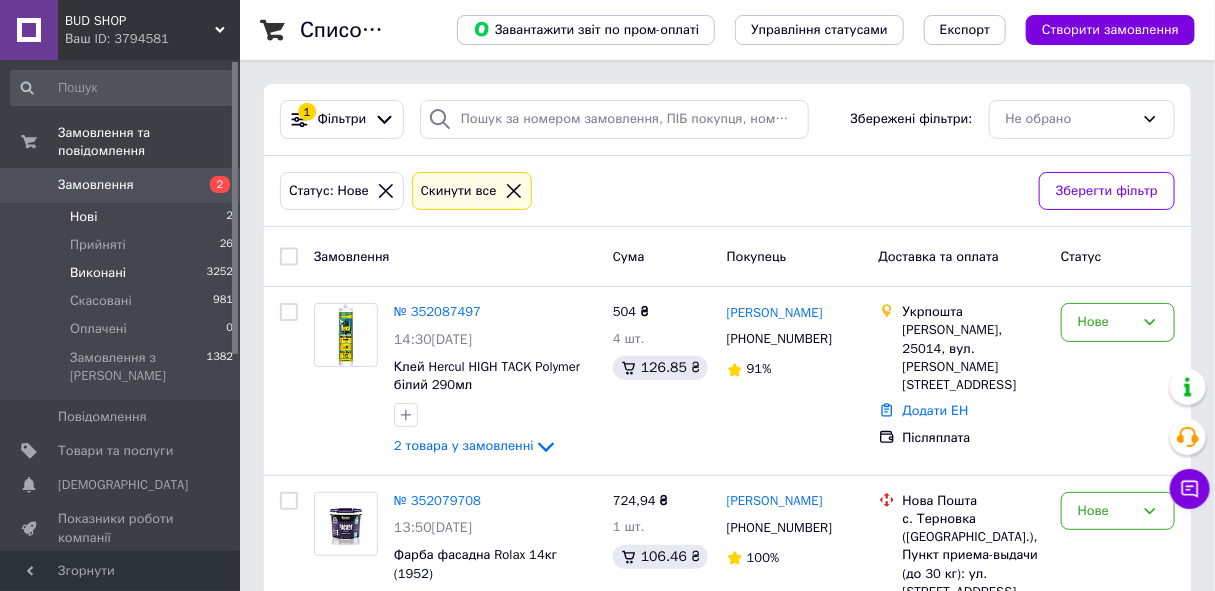 click on "Нові" at bounding box center (83, 217) 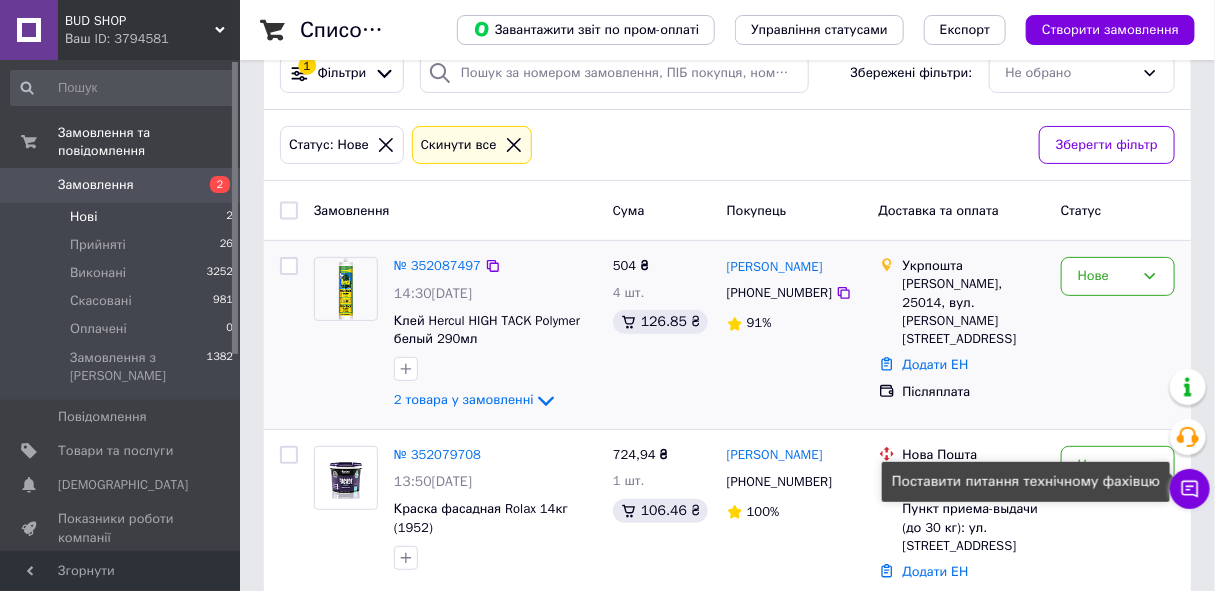 scroll, scrollTop: 101, scrollLeft: 0, axis: vertical 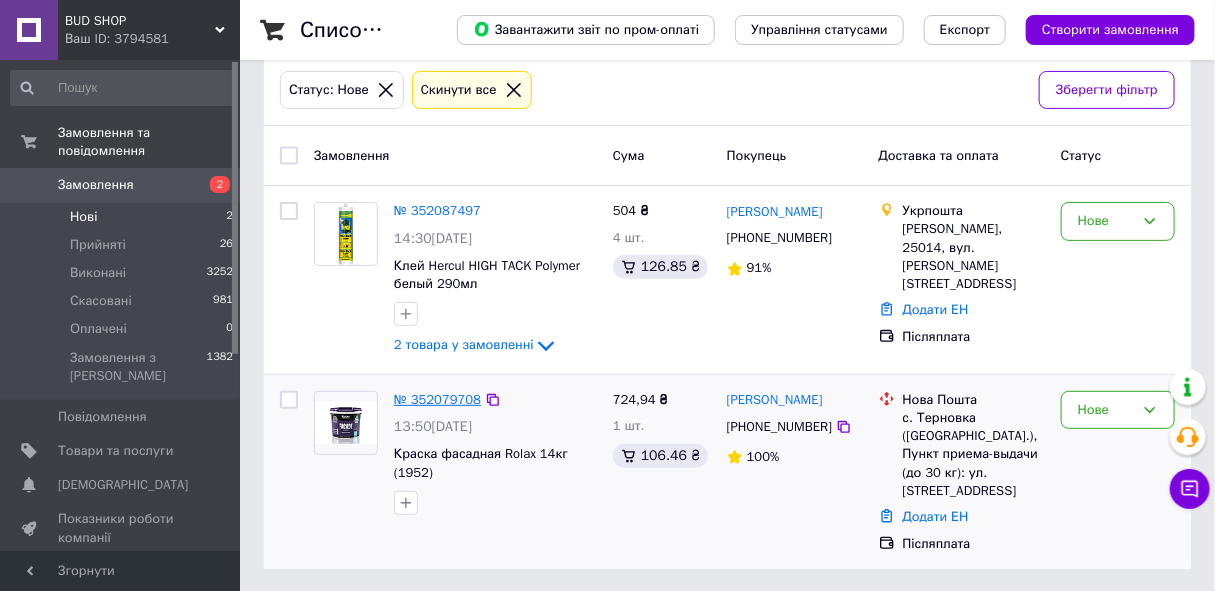 click on "№ 352079708" at bounding box center [437, 399] 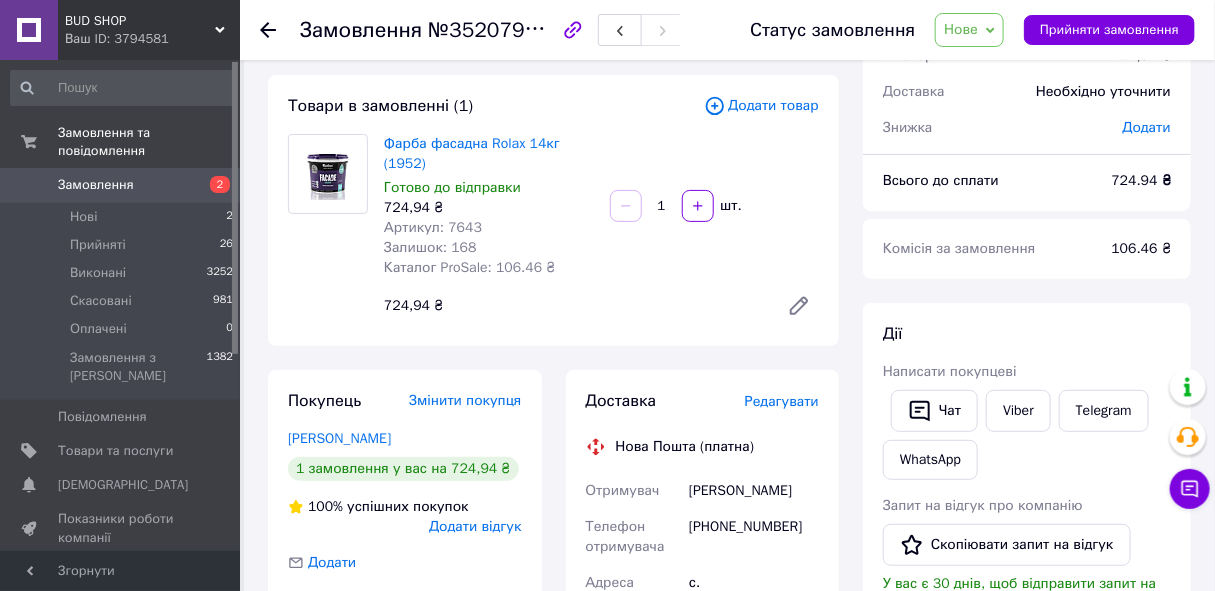 scroll, scrollTop: 90, scrollLeft: 0, axis: vertical 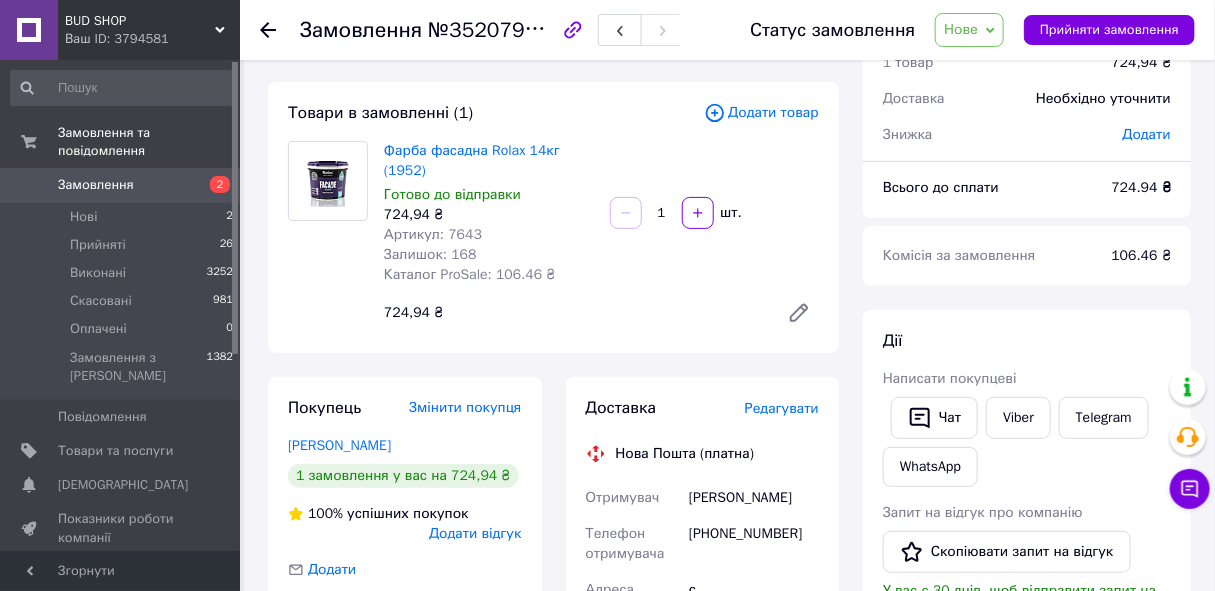drag, startPoint x: 720, startPoint y: 248, endPoint x: 328, endPoint y: 99, distance: 419.3626 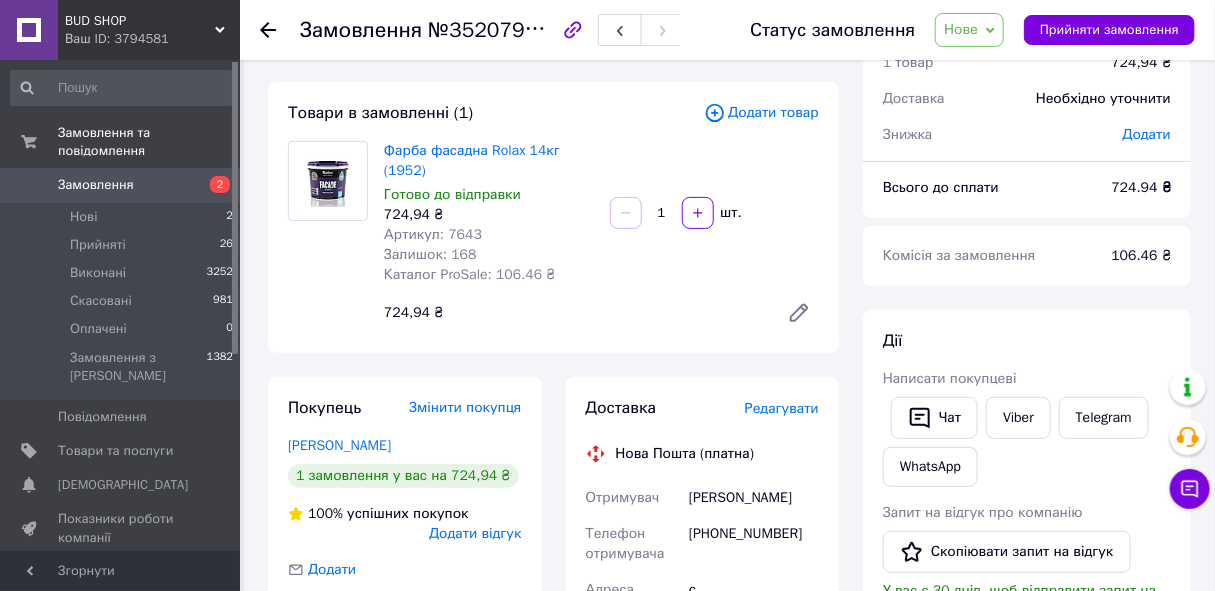 click 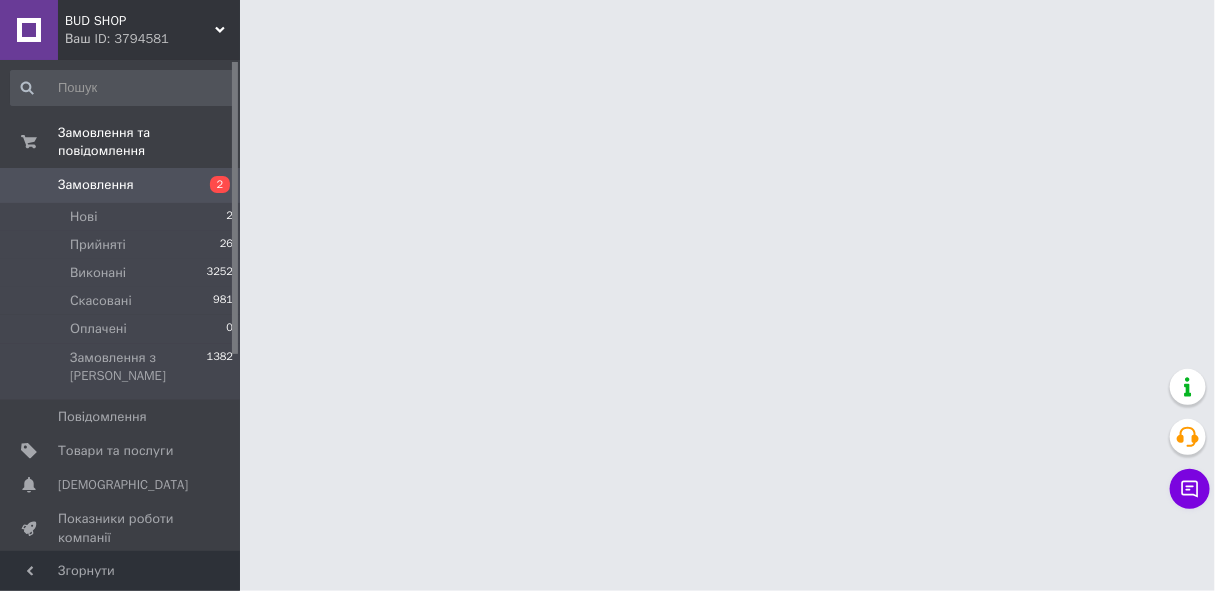 scroll, scrollTop: 0, scrollLeft: 0, axis: both 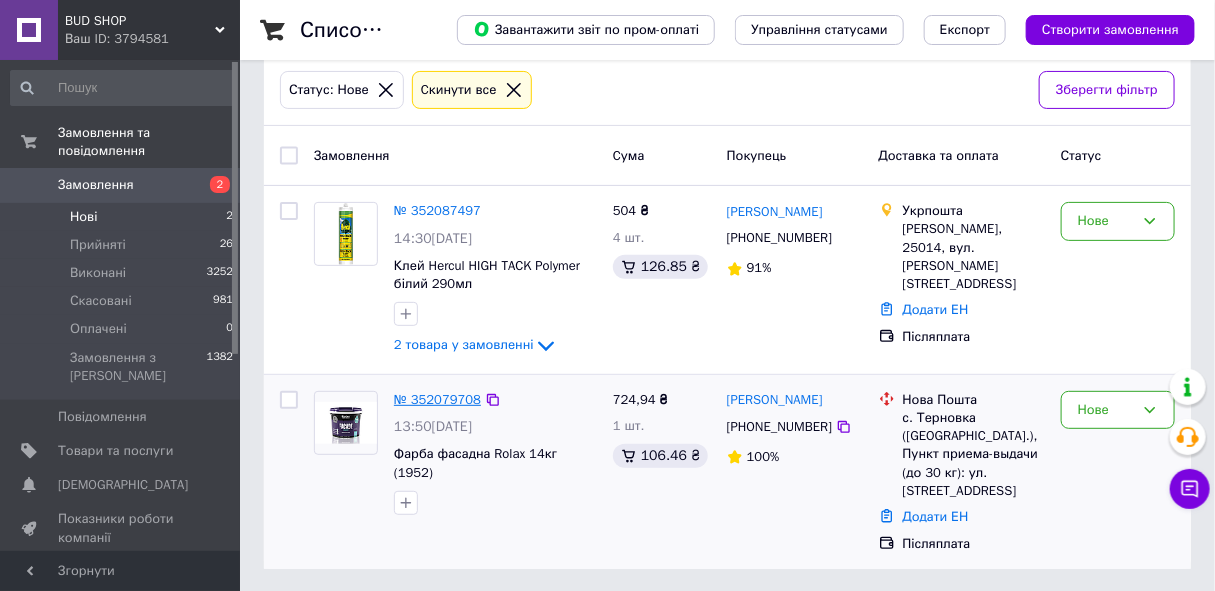 click on "№ 352079708" at bounding box center (437, 399) 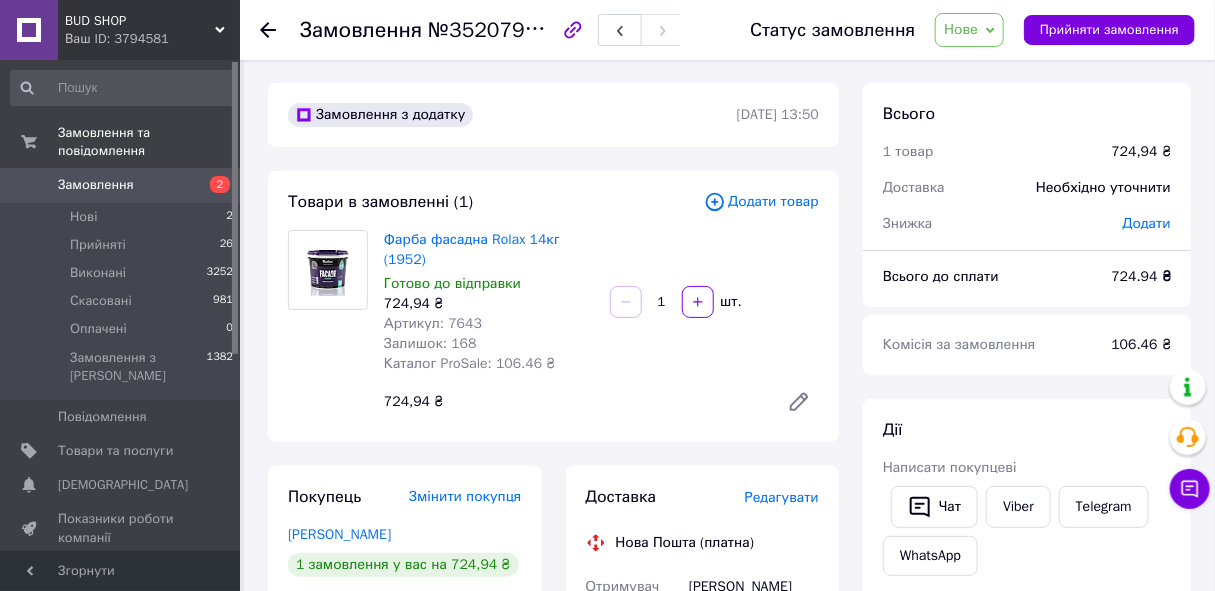 scroll, scrollTop: 0, scrollLeft: 0, axis: both 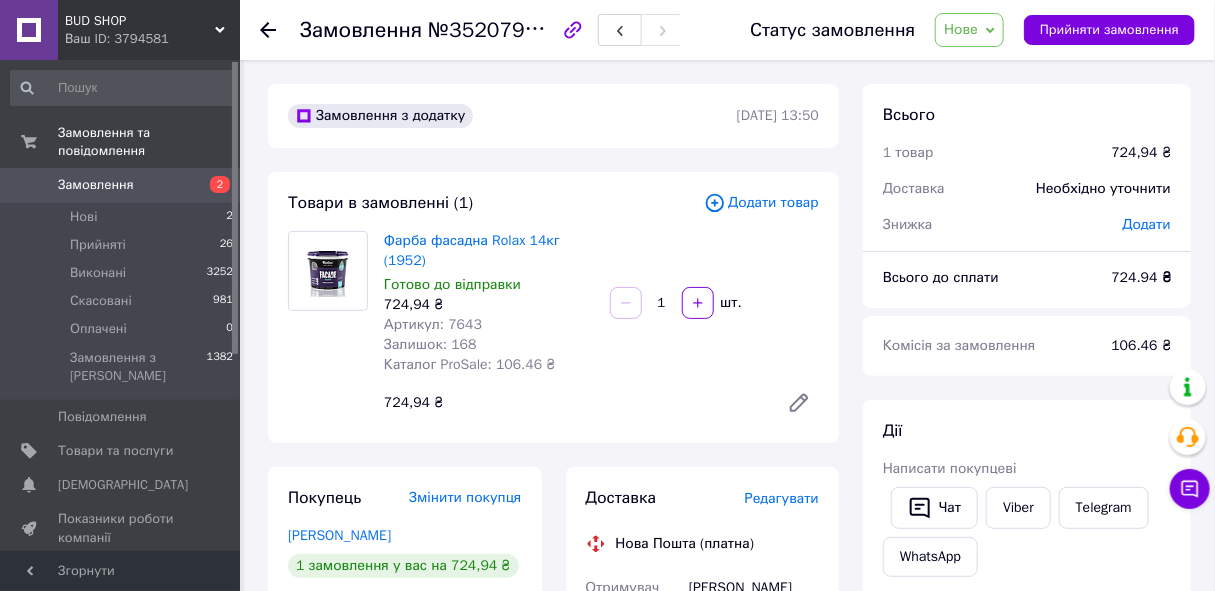 click on "Нове" at bounding box center [969, 30] 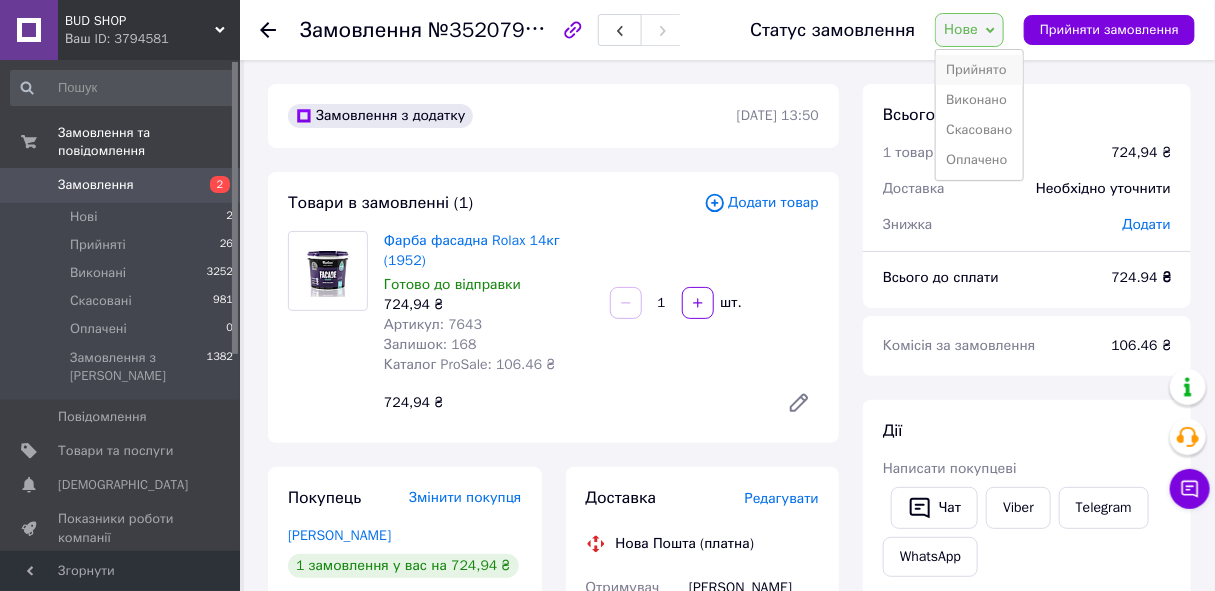 click on "Прийнято" at bounding box center (979, 70) 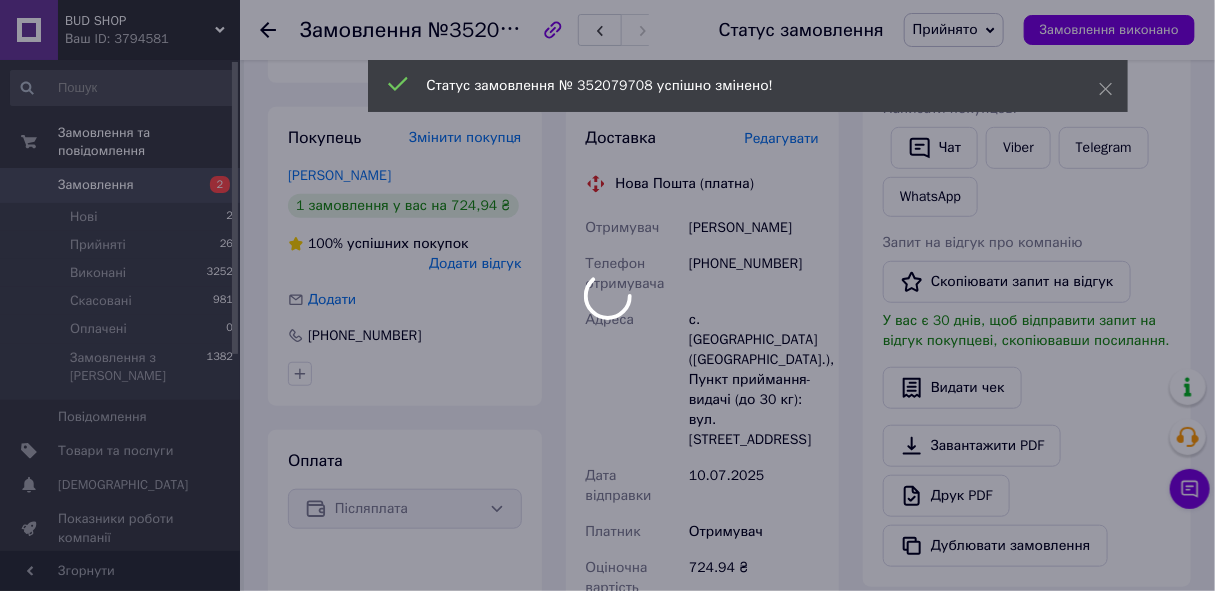 scroll, scrollTop: 363, scrollLeft: 0, axis: vertical 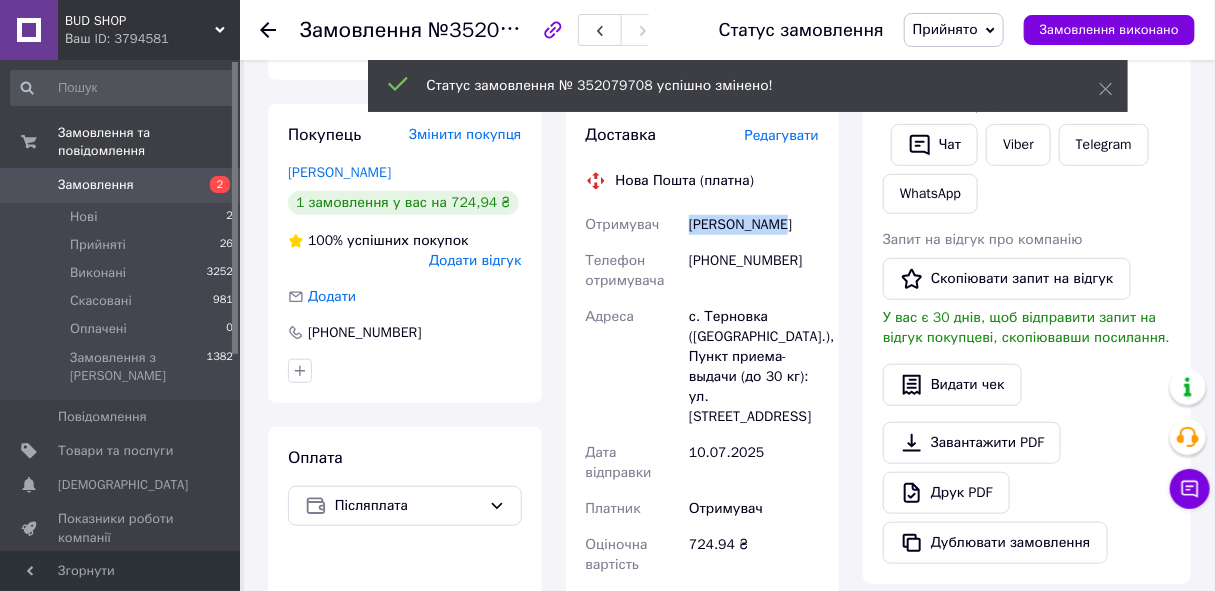 drag, startPoint x: 688, startPoint y: 203, endPoint x: 783, endPoint y: 203, distance: 95 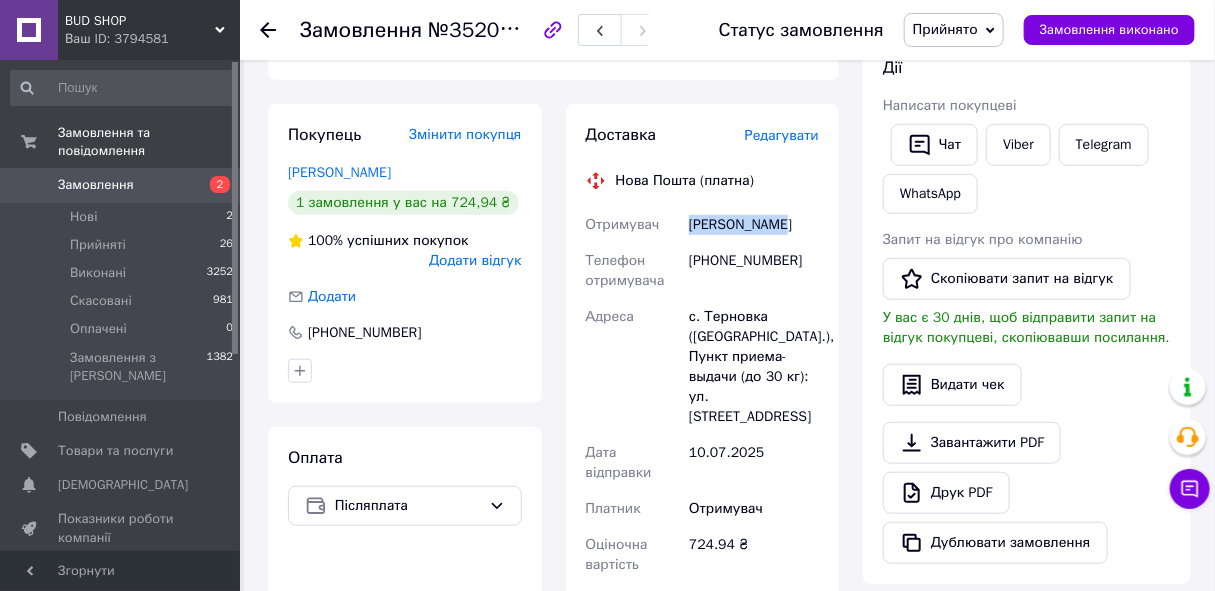 copy on "Боженко Алла" 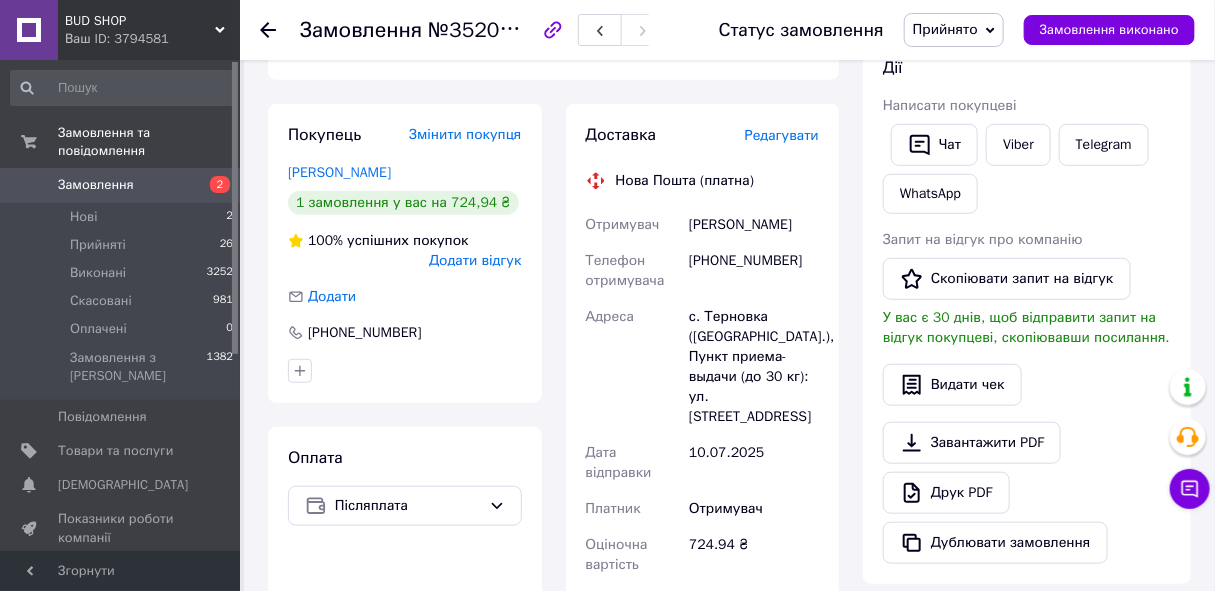 click on "[PHONE_NUMBER]" at bounding box center [754, 271] 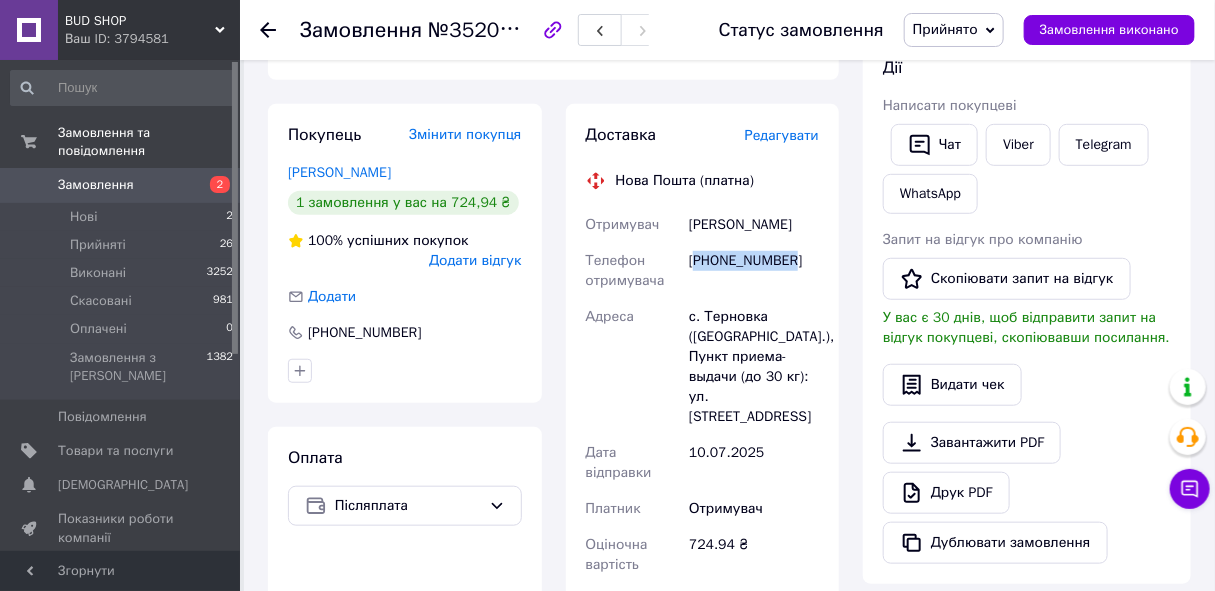 click on "[PHONE_NUMBER]" at bounding box center (754, 271) 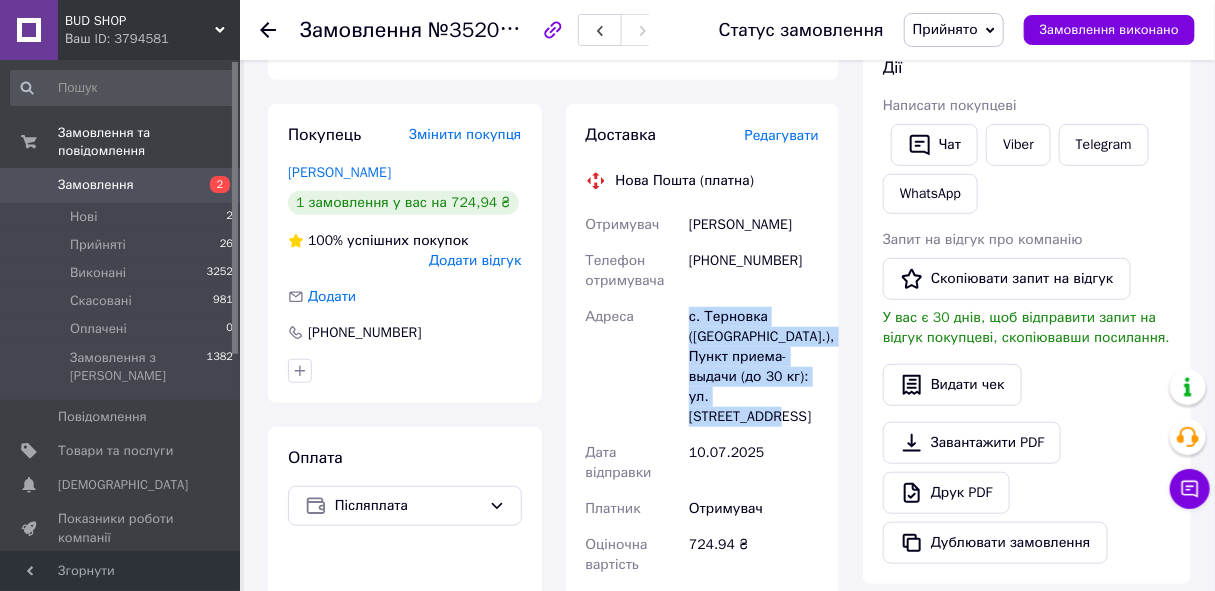 drag, startPoint x: 687, startPoint y: 291, endPoint x: 835, endPoint y: 380, distance: 172.69916 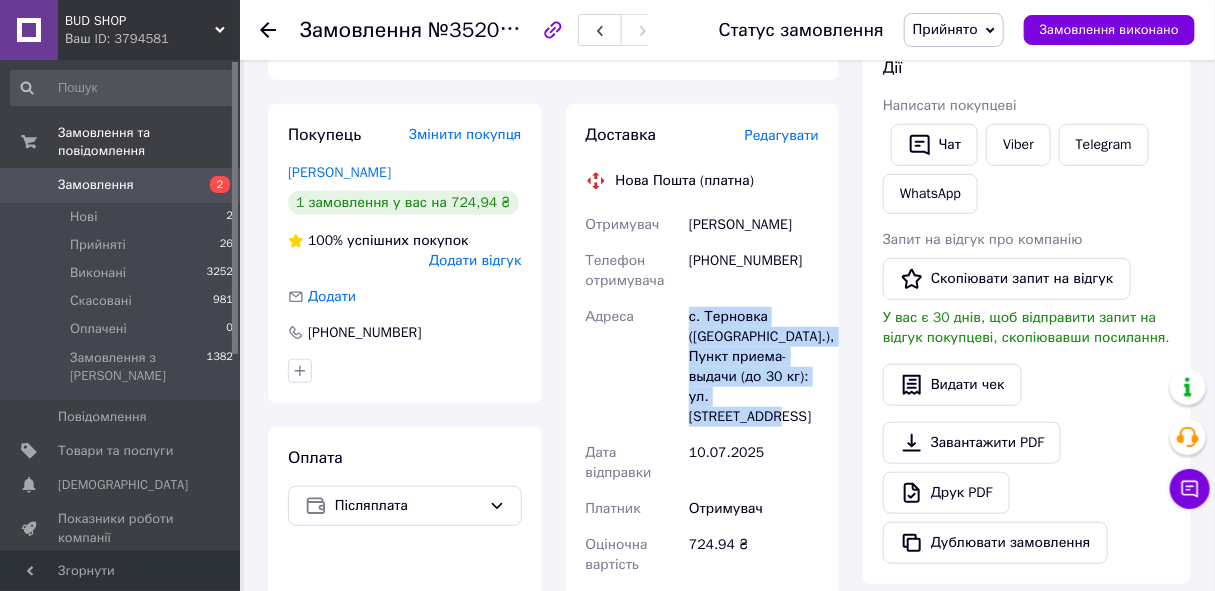 click 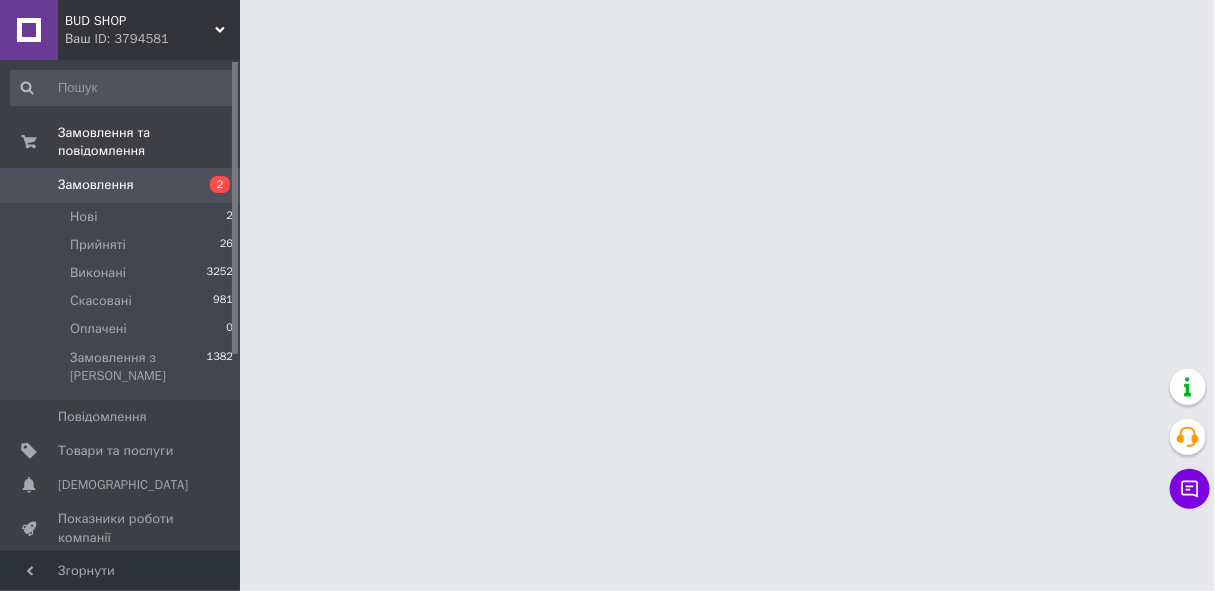 scroll, scrollTop: 0, scrollLeft: 0, axis: both 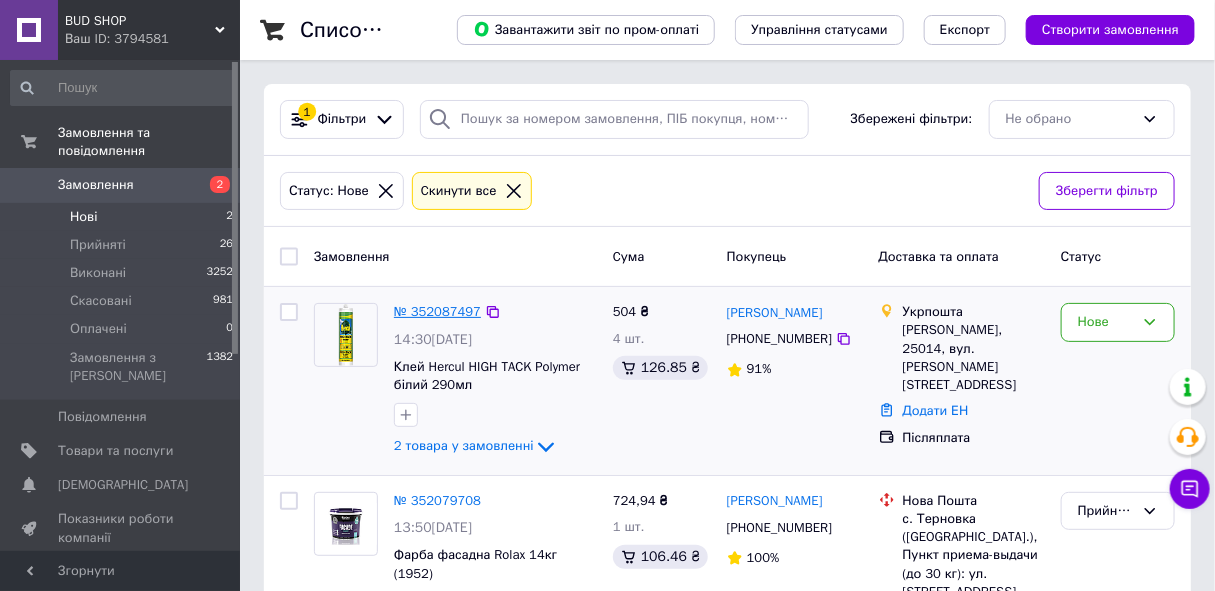 click on "№ 352087497" at bounding box center (437, 311) 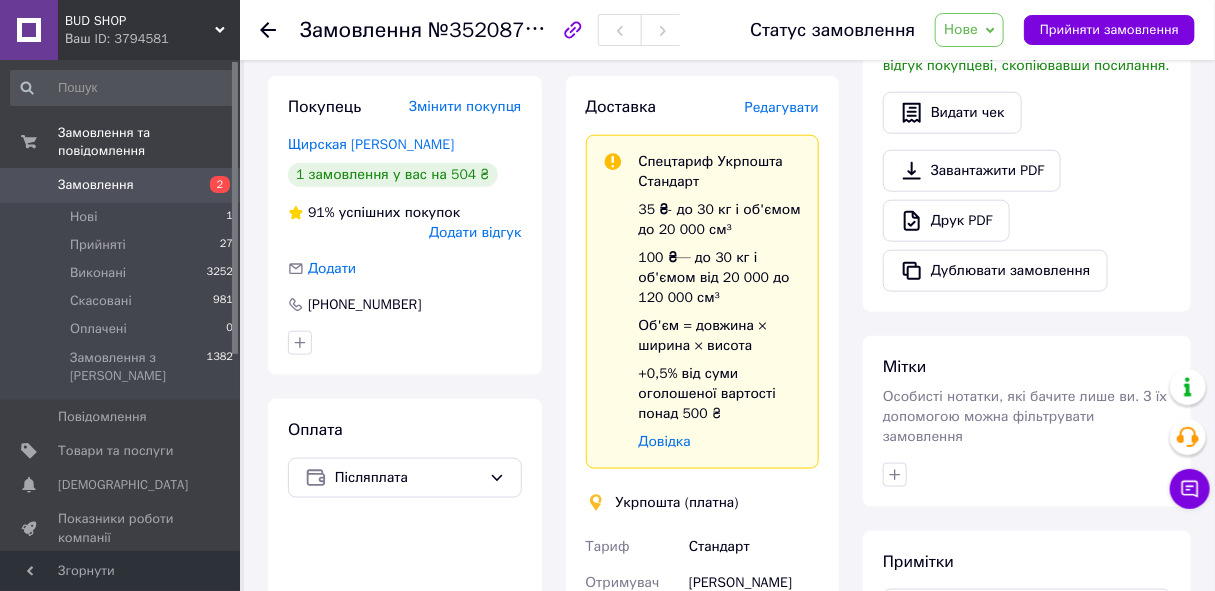 scroll, scrollTop: 636, scrollLeft: 0, axis: vertical 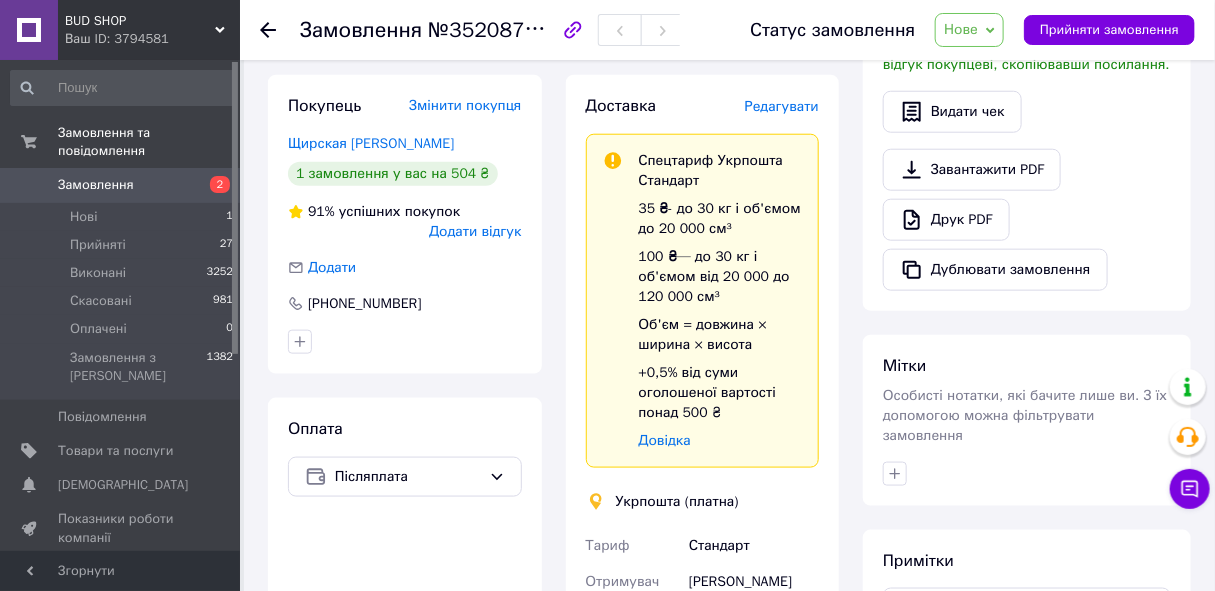 click 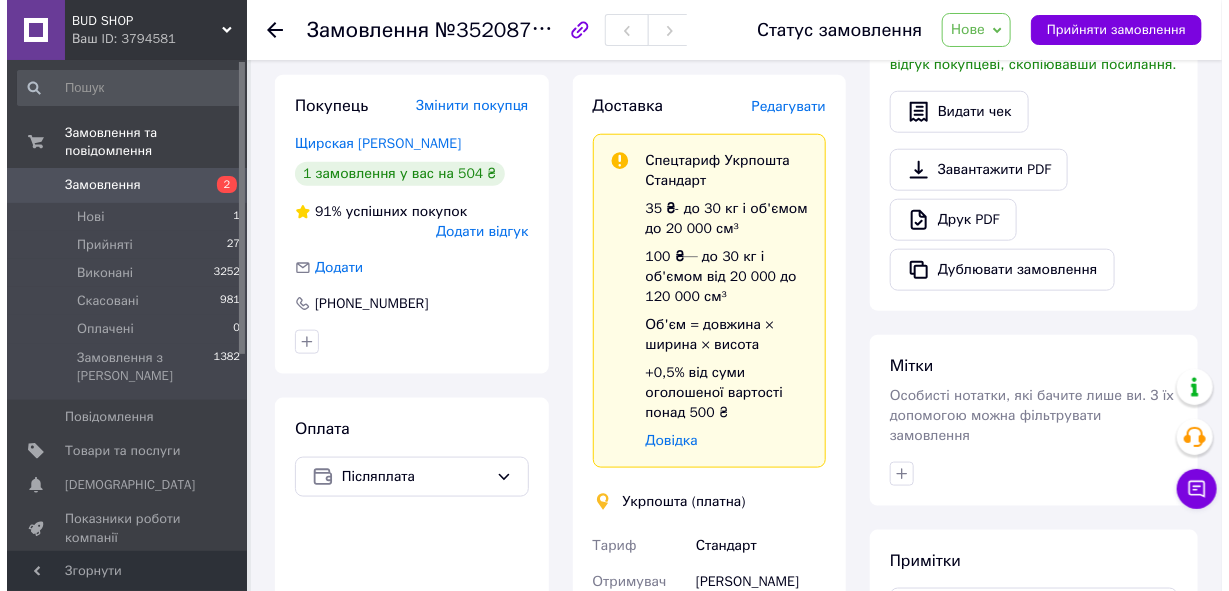 scroll, scrollTop: 0, scrollLeft: 0, axis: both 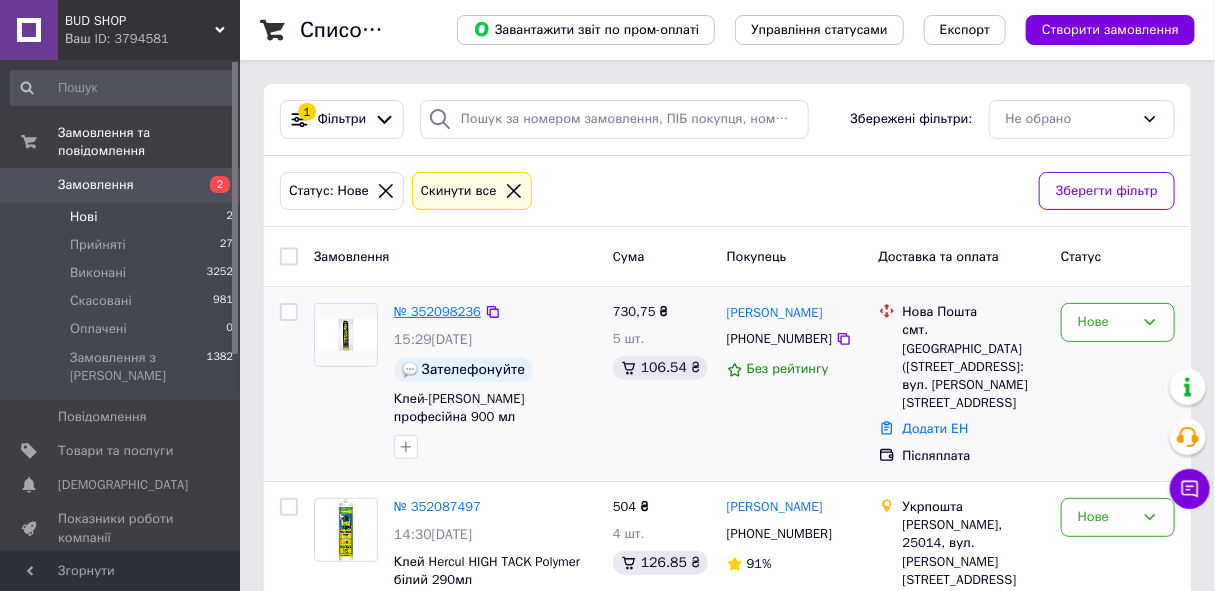 click on "№ 352098236" at bounding box center [437, 311] 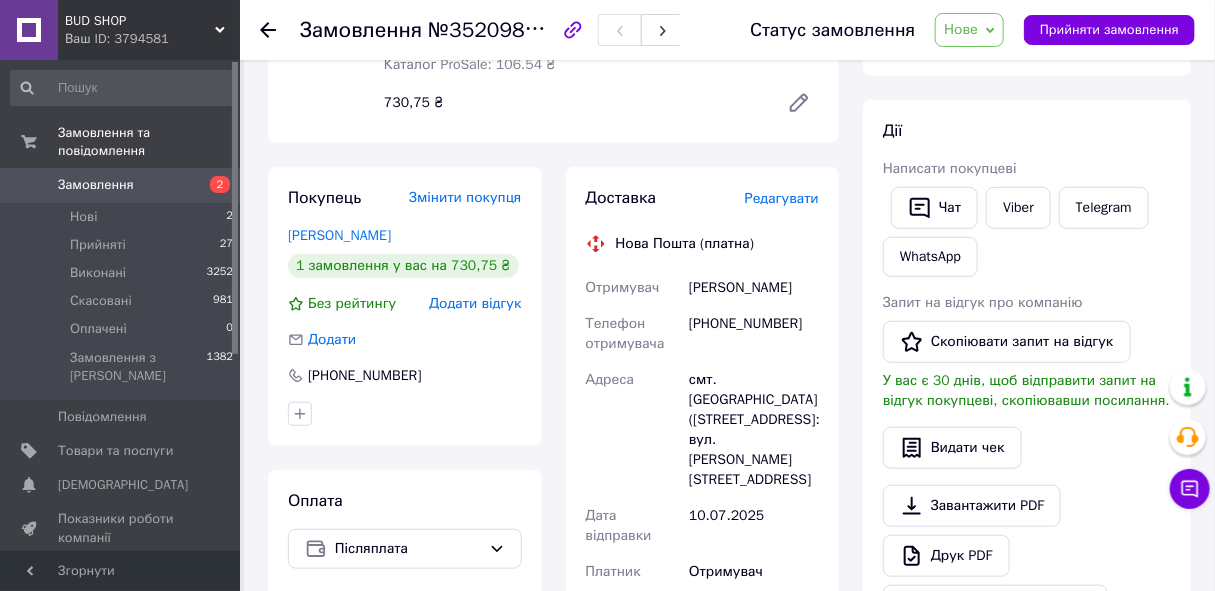 scroll, scrollTop: 363, scrollLeft: 0, axis: vertical 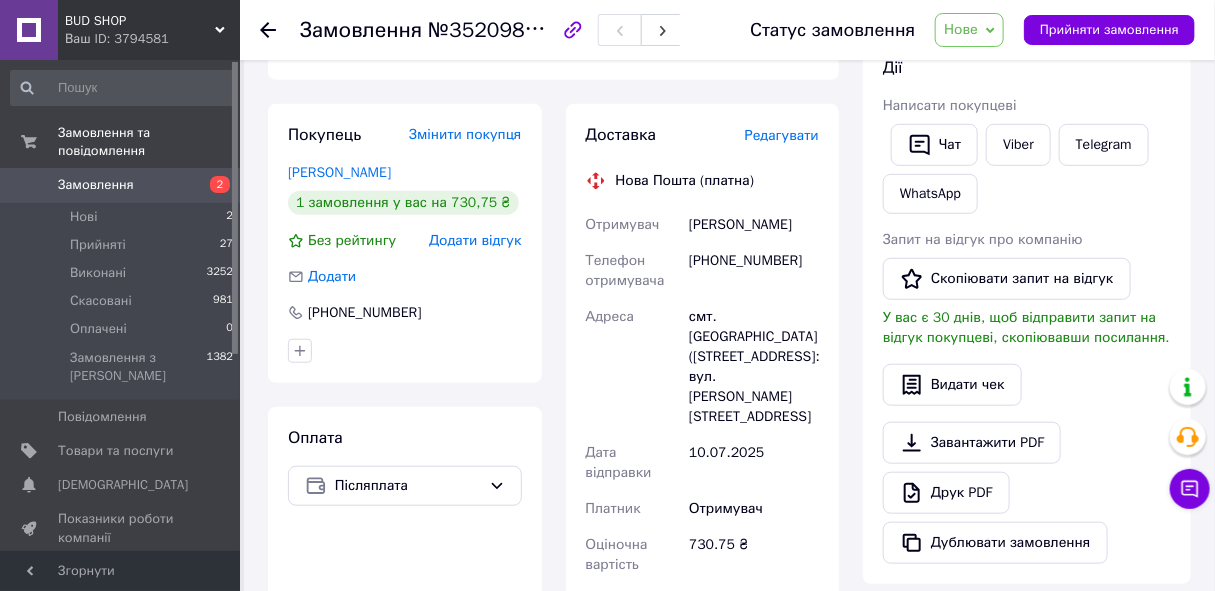click on "[PHONE_NUMBER]" at bounding box center [754, 271] 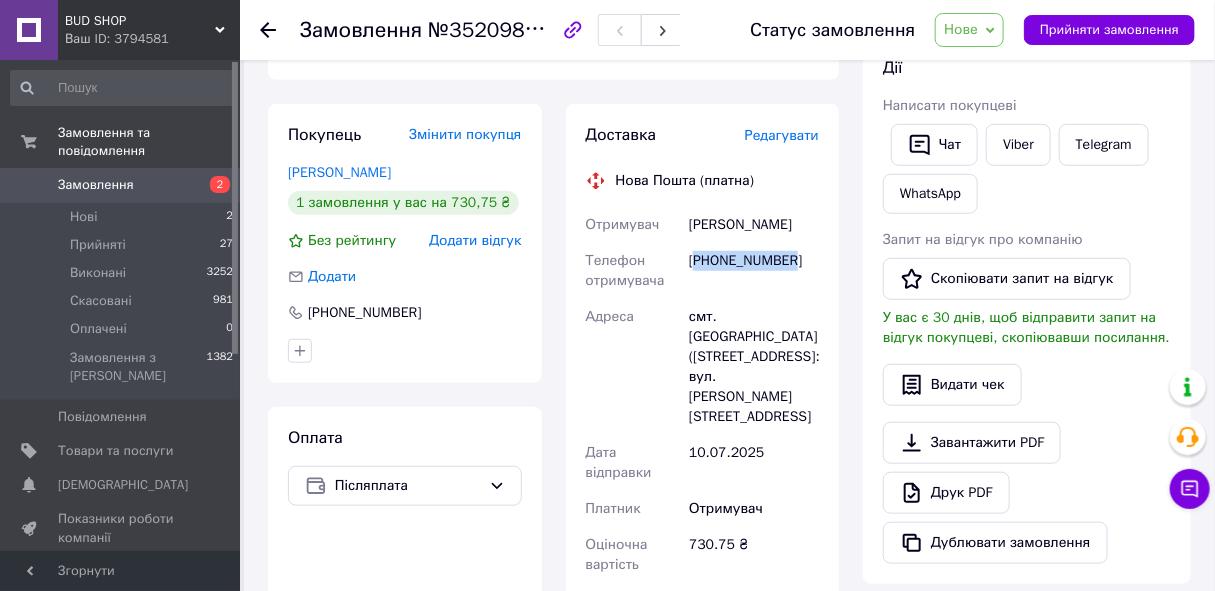 click on "[PHONE_NUMBER]" at bounding box center [754, 271] 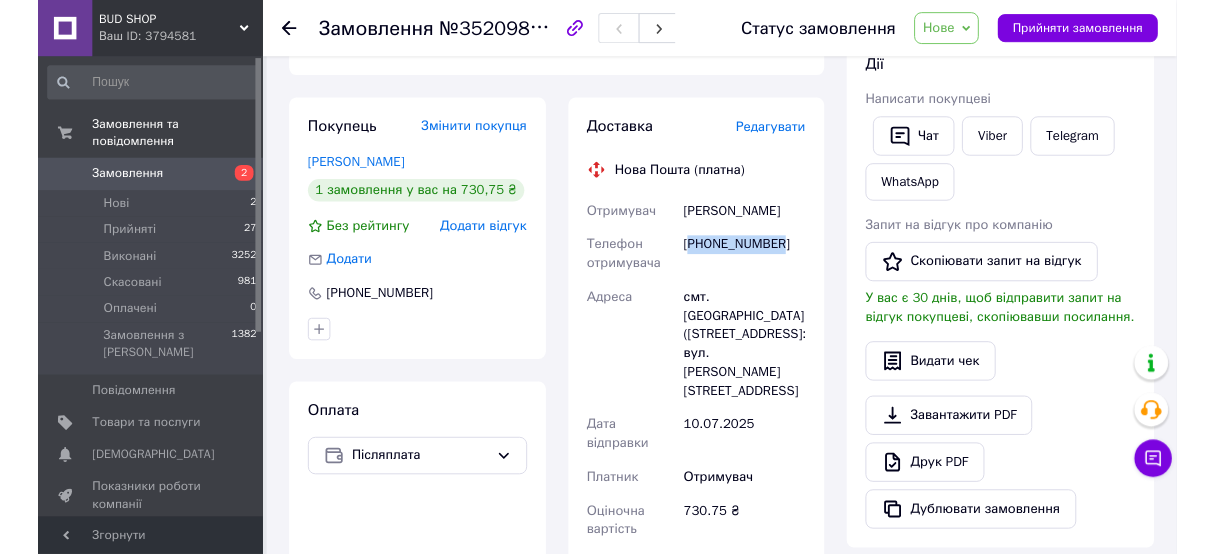 scroll, scrollTop: 90, scrollLeft: 0, axis: vertical 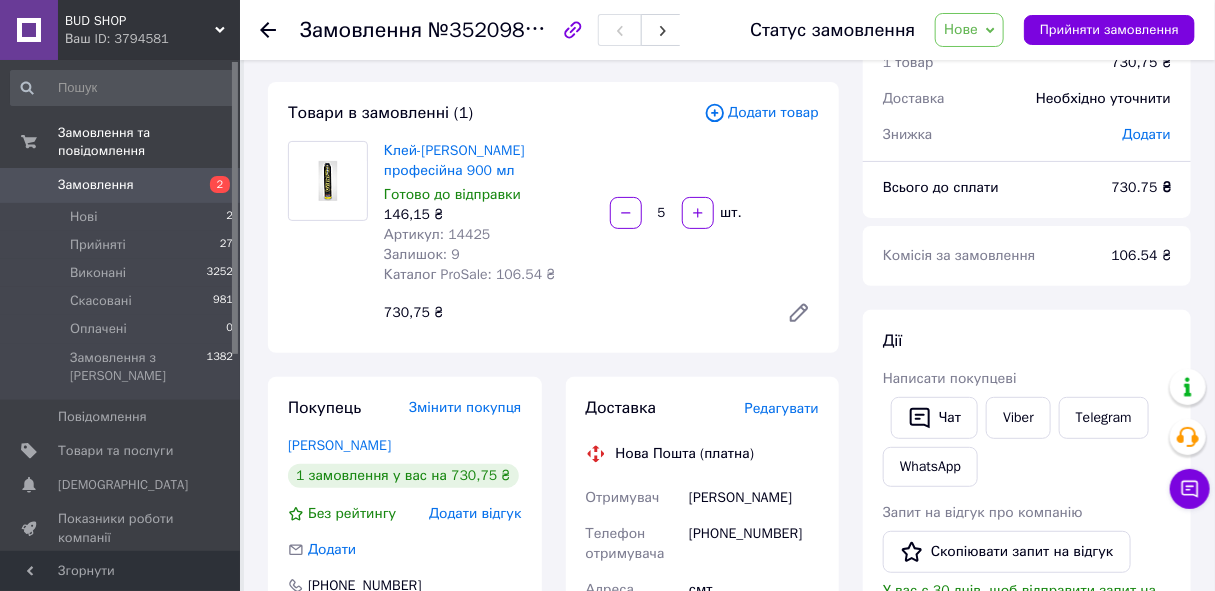 click on "Клей-піна VolkFix професійна 900 мл Готово до відправки 146,15 ₴ Артикул: 14425 Залишок: 9 Каталог ProSale: 106.54 ₴  5   шт. 730,75 ₴" at bounding box center (601, 237) 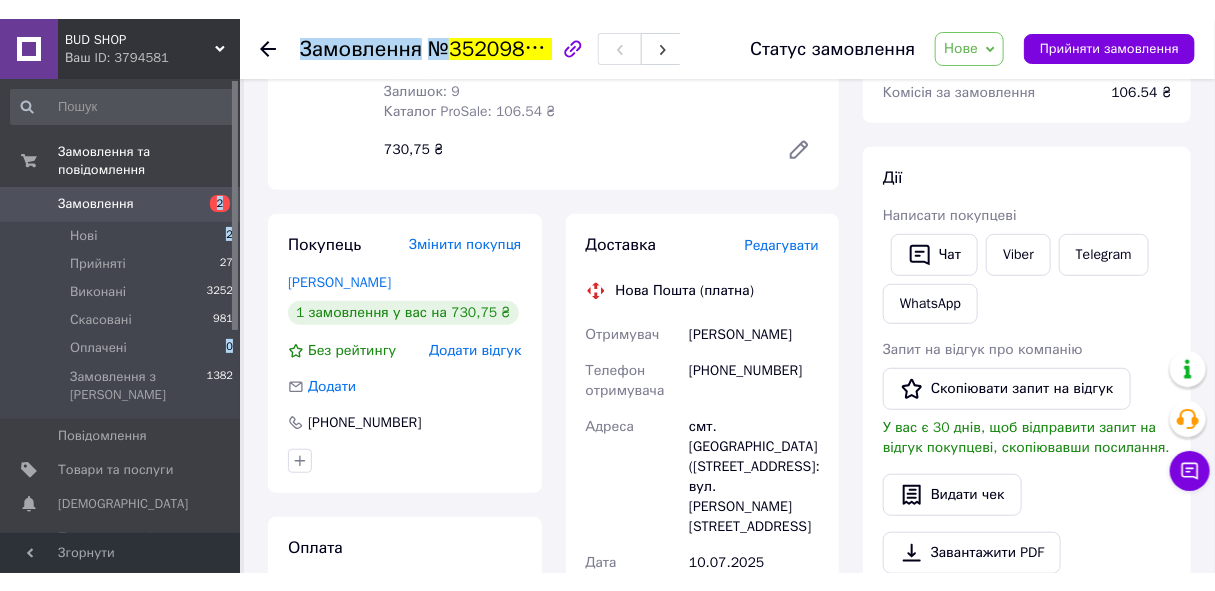 scroll, scrollTop: 0, scrollLeft: 0, axis: both 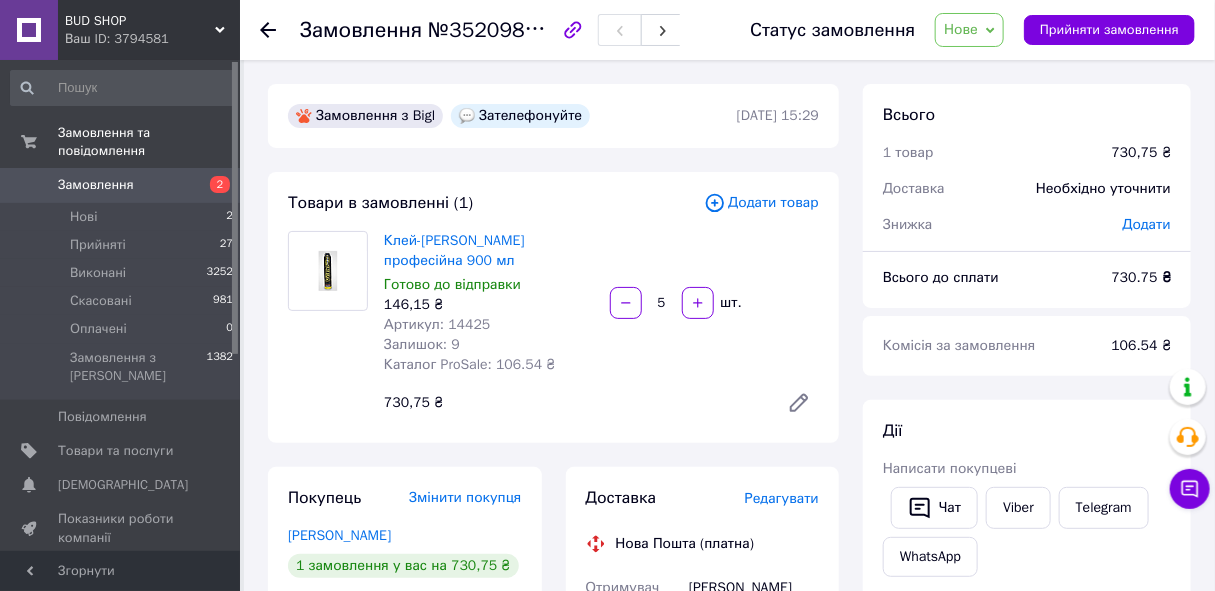 click on "Клей-піна VolkFix професійна 900 мл Готово до відправки 146,15 ₴ Артикул: 14425 Залишок: 9 Каталог ProSale: 106.54 ₴  5   шт. 730,75 ₴" at bounding box center (601, 327) 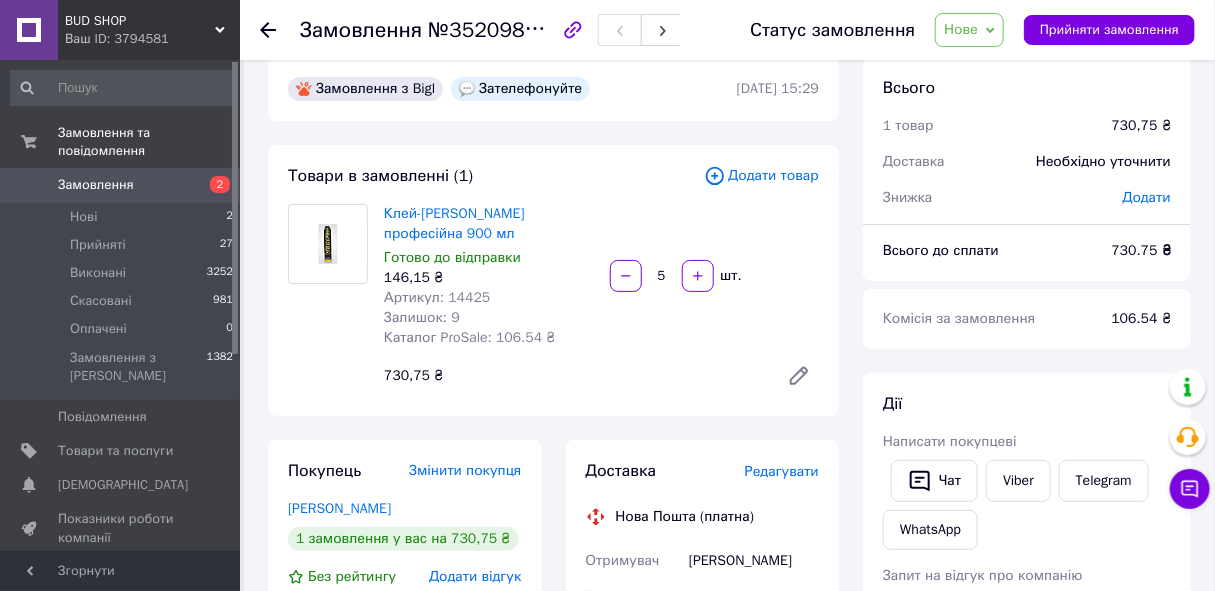 scroll, scrollTop: 0, scrollLeft: 0, axis: both 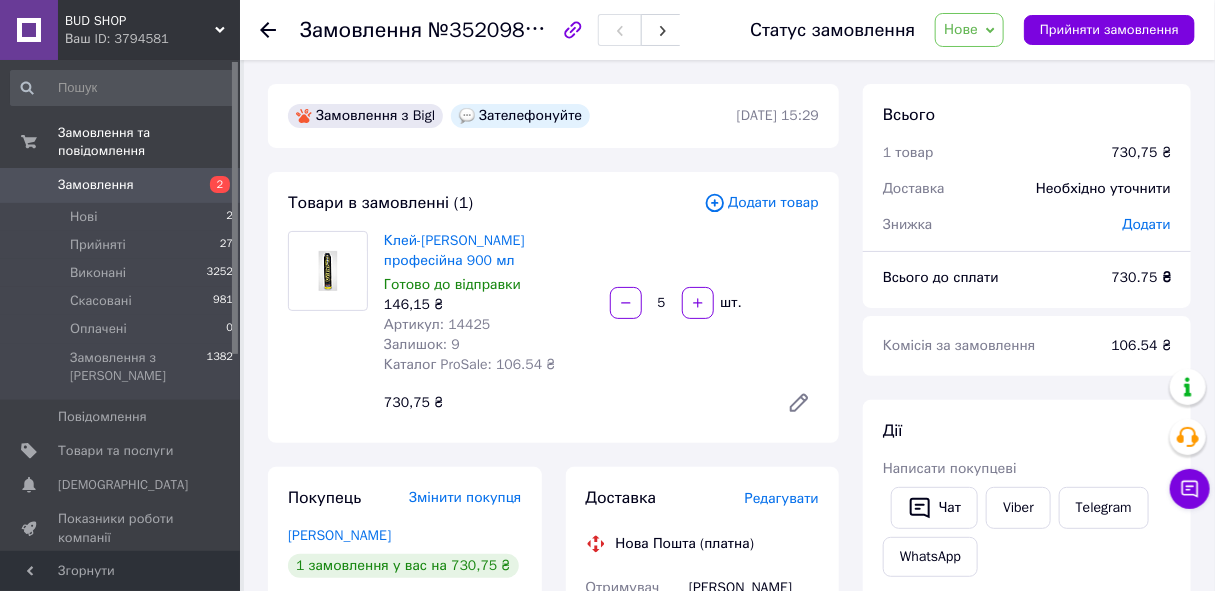 click on "Нове" at bounding box center (961, 29) 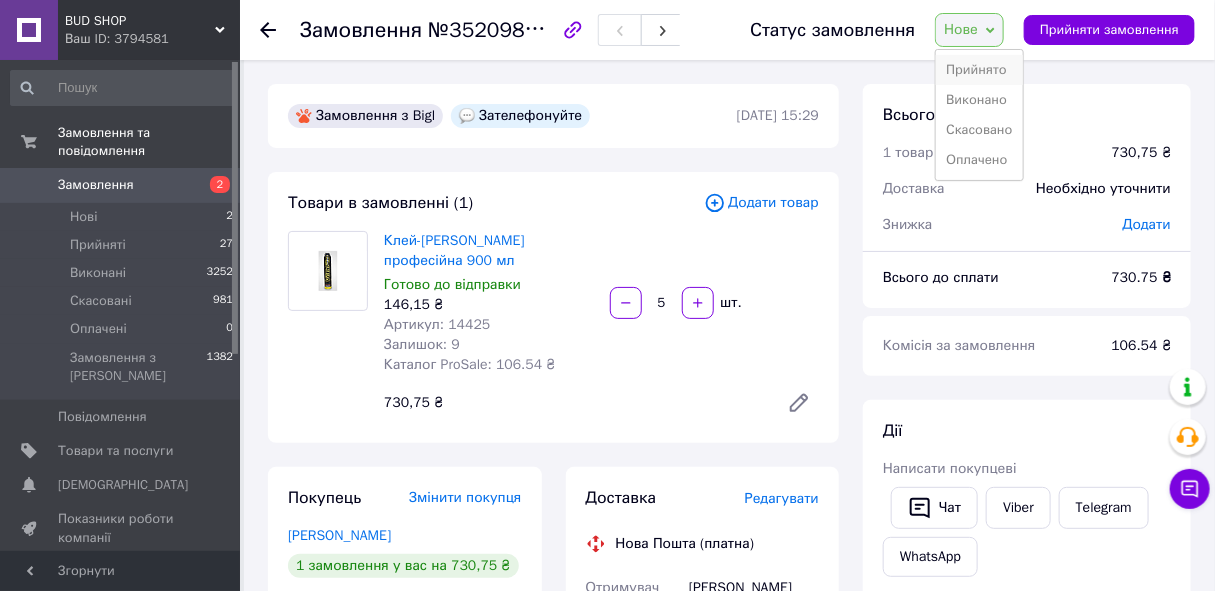 click on "Прийнято" at bounding box center (979, 70) 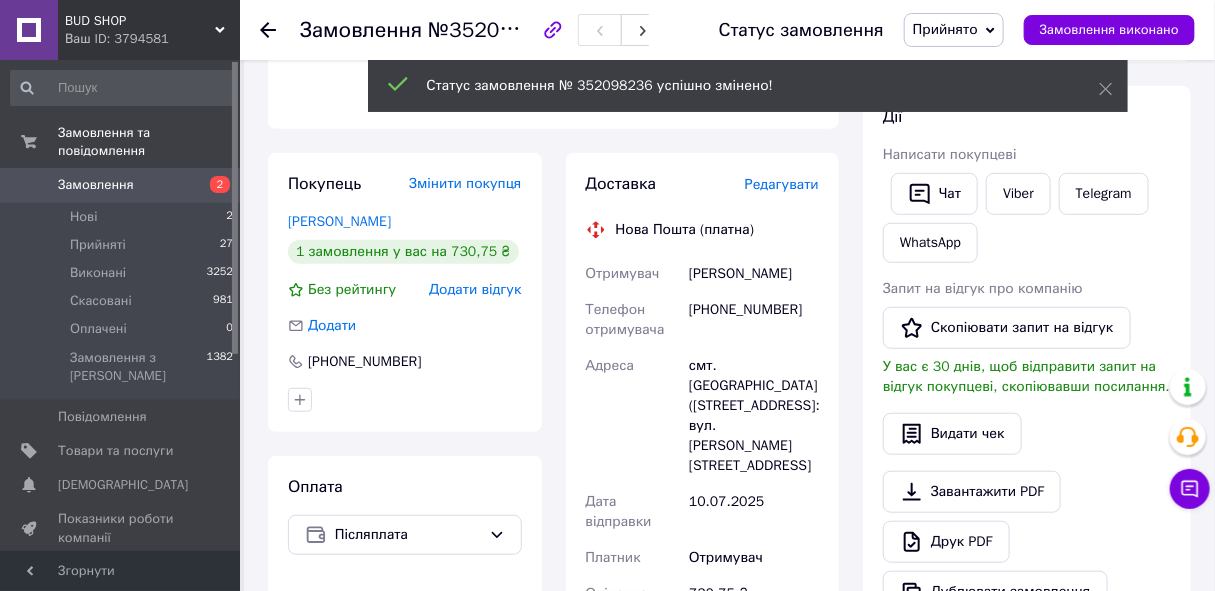scroll, scrollTop: 363, scrollLeft: 0, axis: vertical 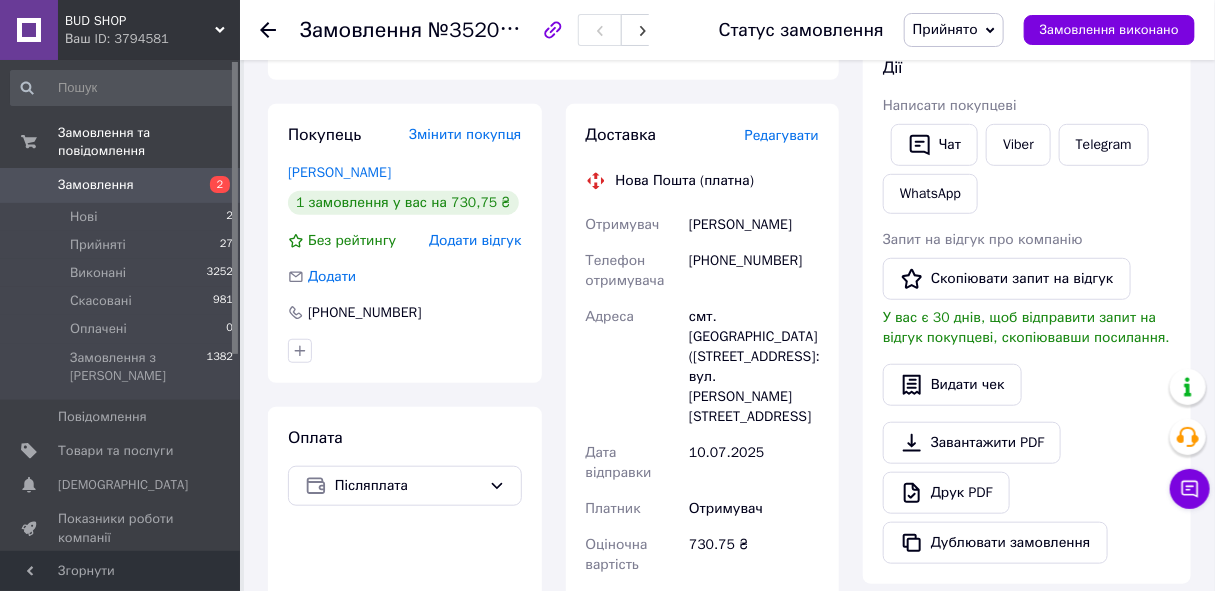 drag, startPoint x: 689, startPoint y: 222, endPoint x: 814, endPoint y: 221, distance: 125.004 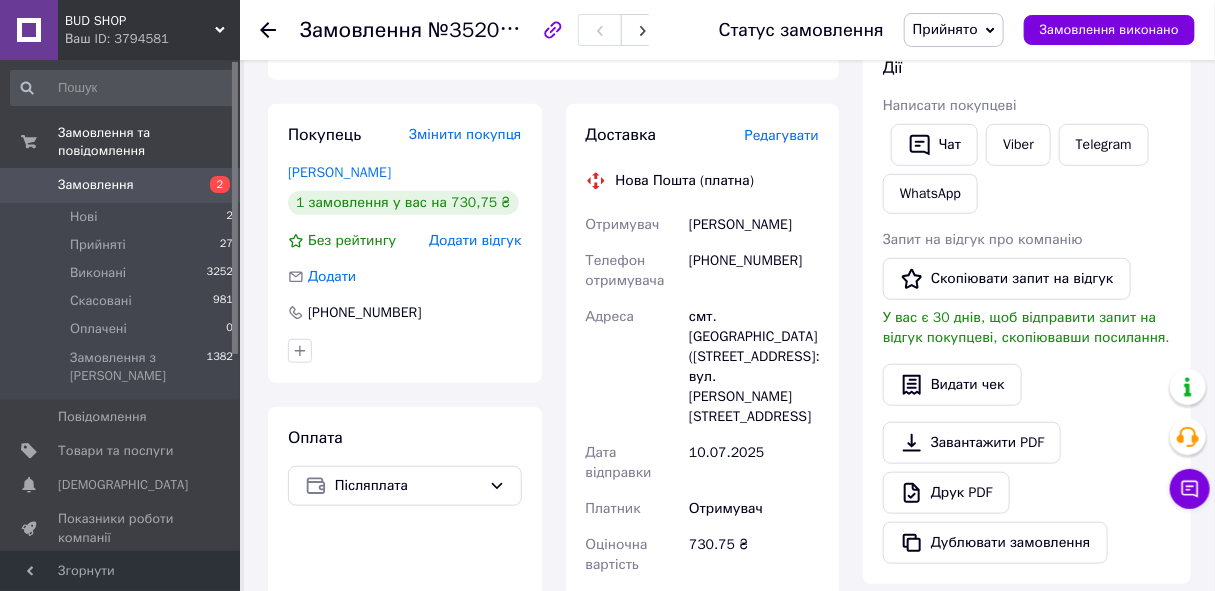 click on "[PHONE_NUMBER]" at bounding box center (754, 271) 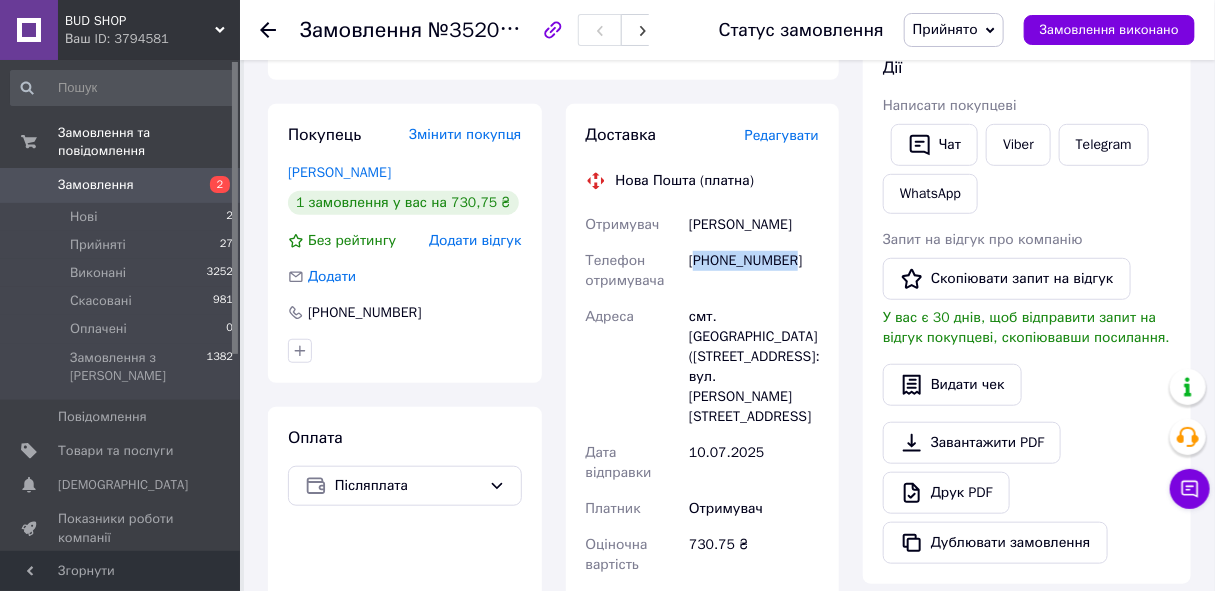 click on "[PHONE_NUMBER]" at bounding box center (754, 271) 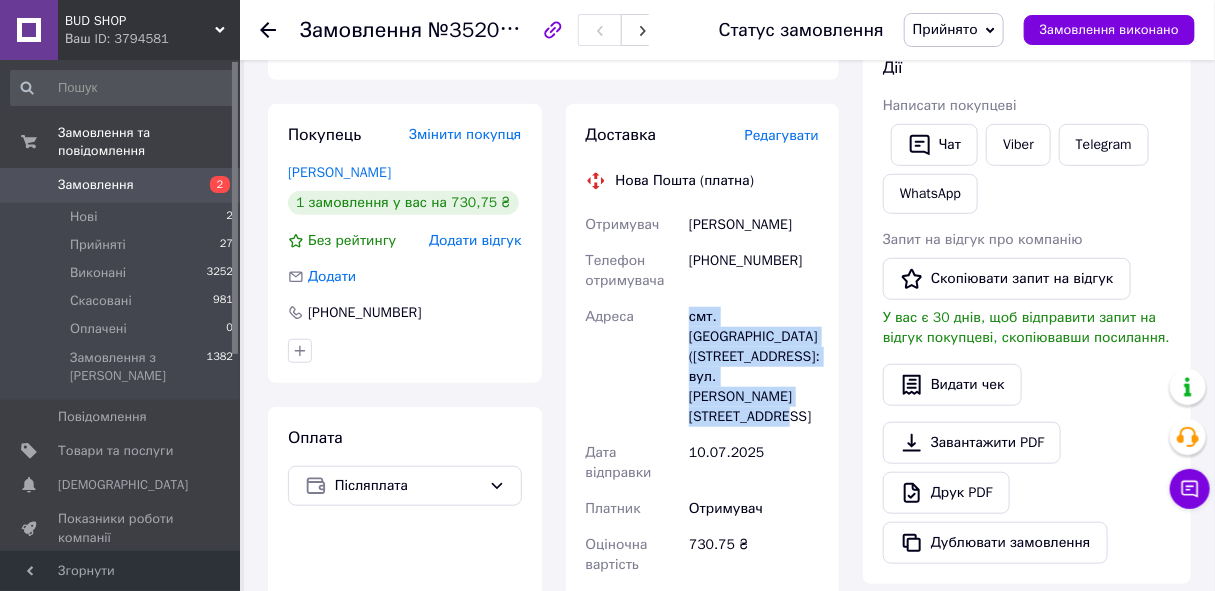 drag, startPoint x: 678, startPoint y: 315, endPoint x: 791, endPoint y: 400, distance: 141.40015 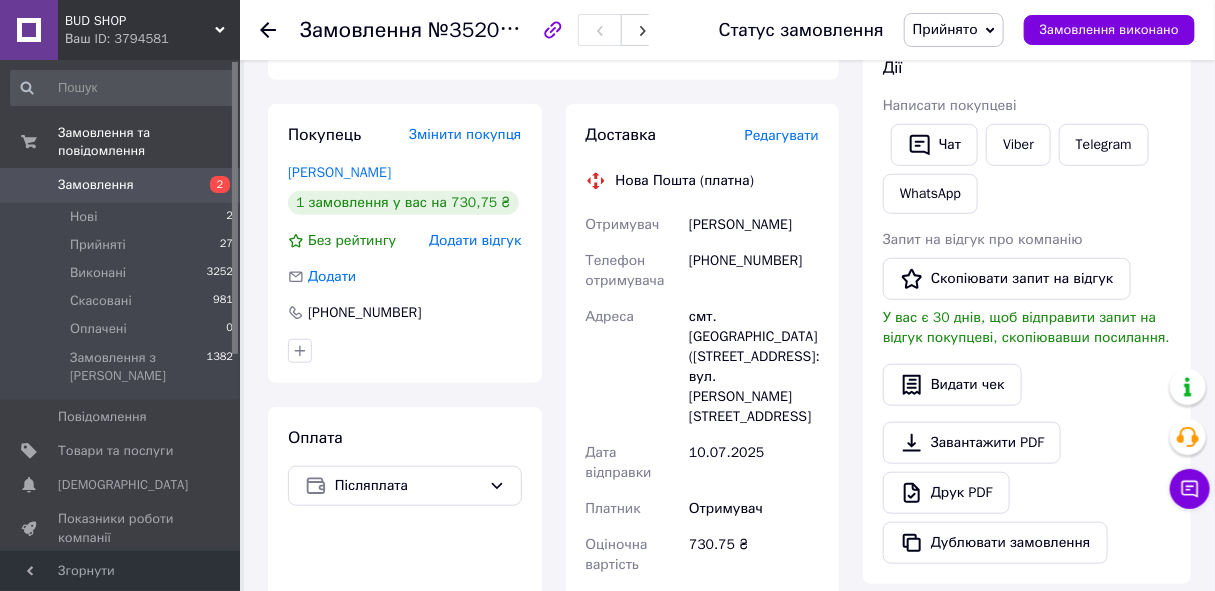 click 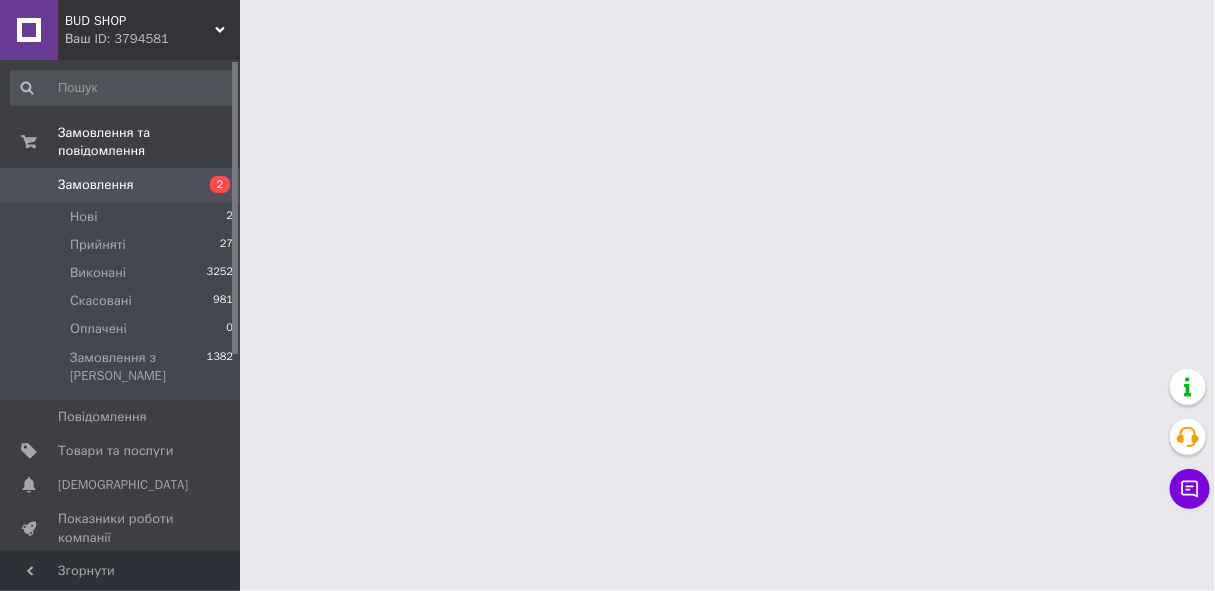 scroll, scrollTop: 0, scrollLeft: 0, axis: both 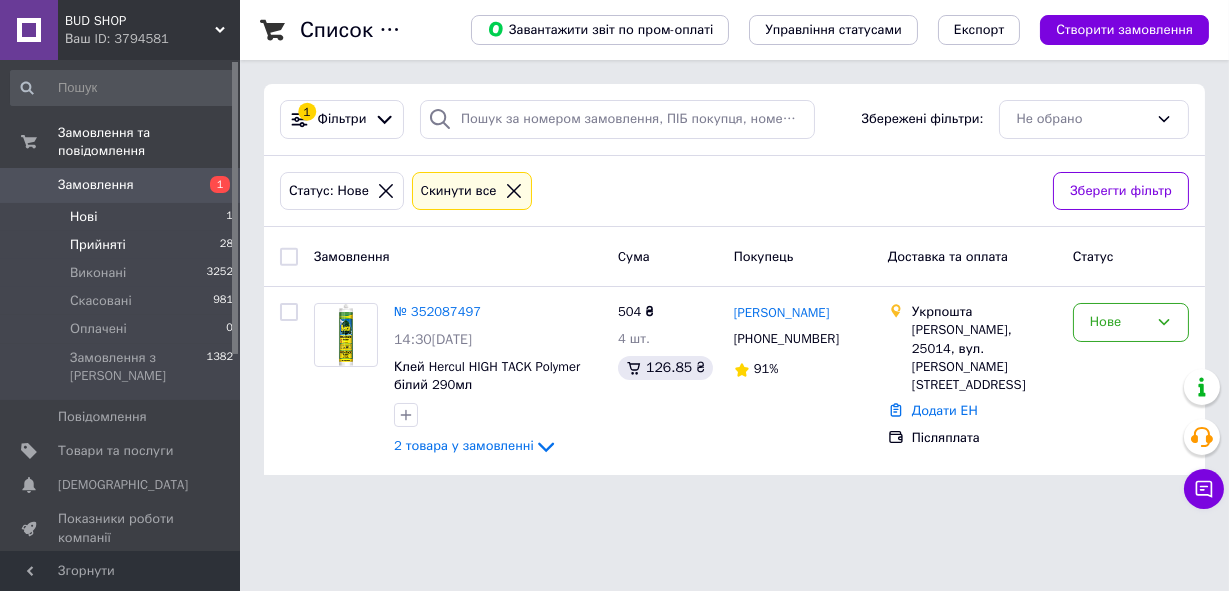 click on "Прийняті" at bounding box center (98, 245) 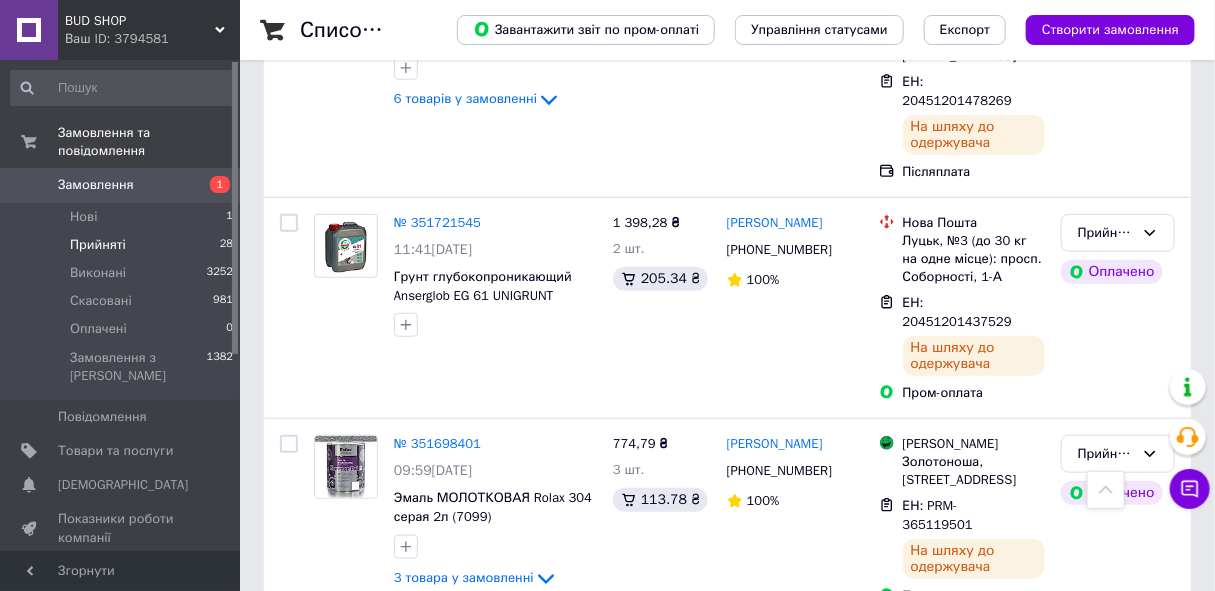 scroll, scrollTop: 3905, scrollLeft: 0, axis: vertical 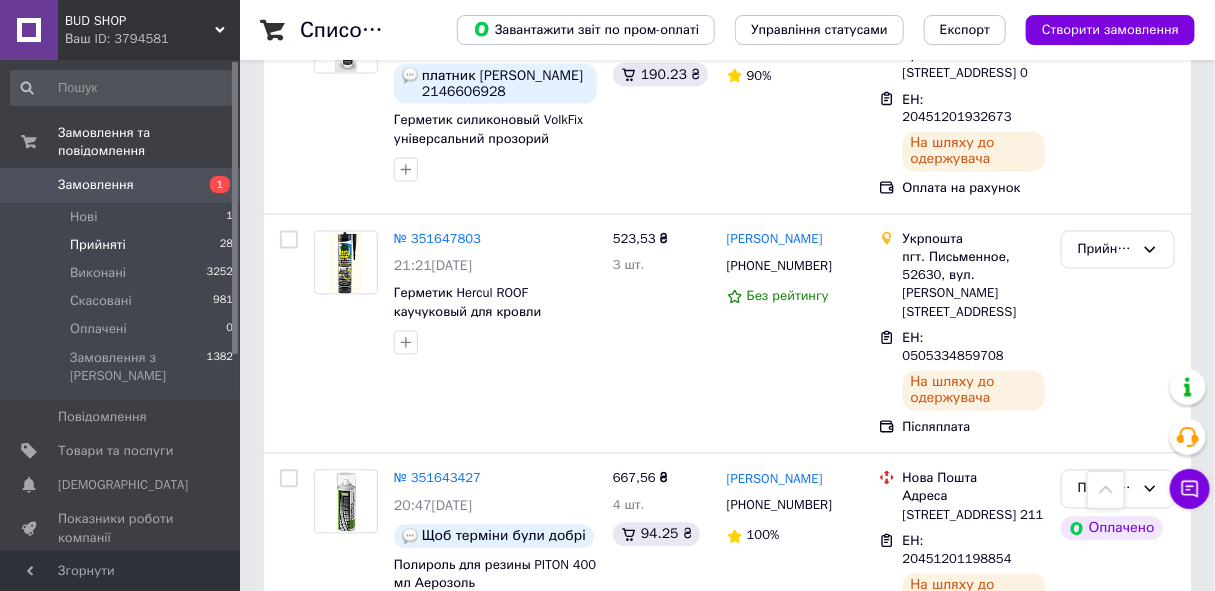 click on "2" at bounding box center [327, 997] 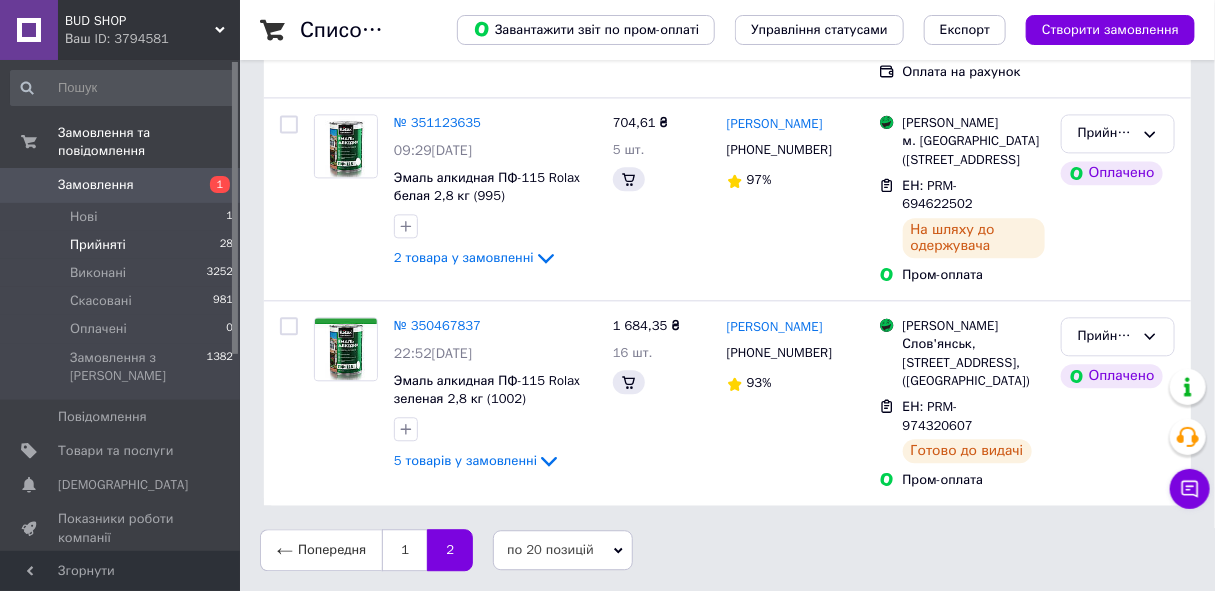 scroll, scrollTop: 0, scrollLeft: 0, axis: both 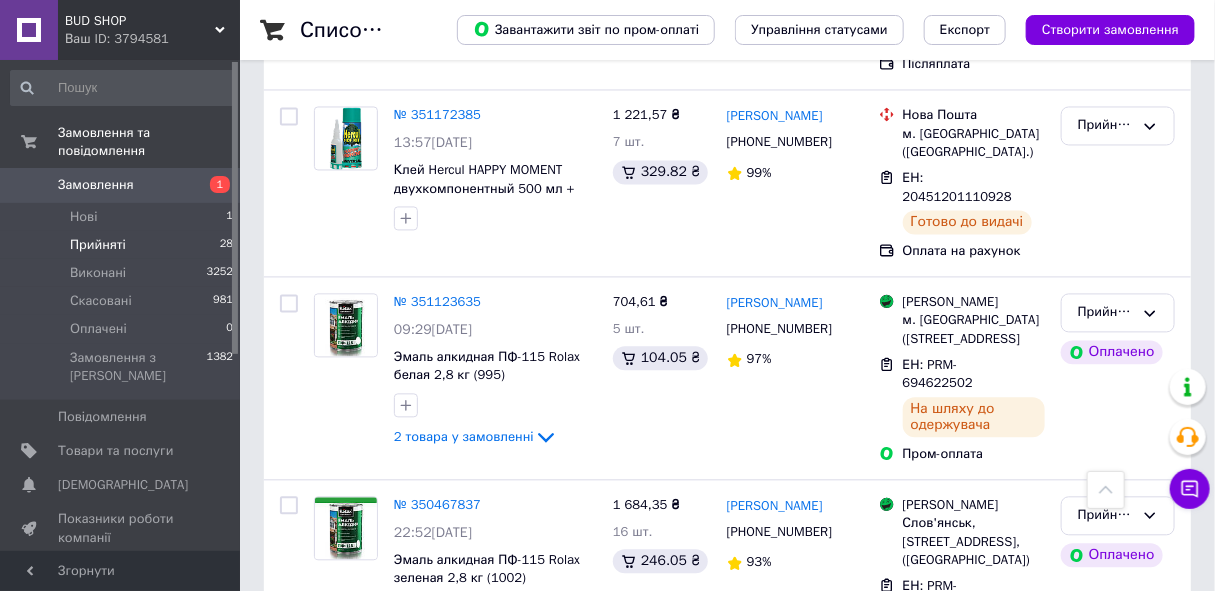 click on "1" at bounding box center [404, 730] 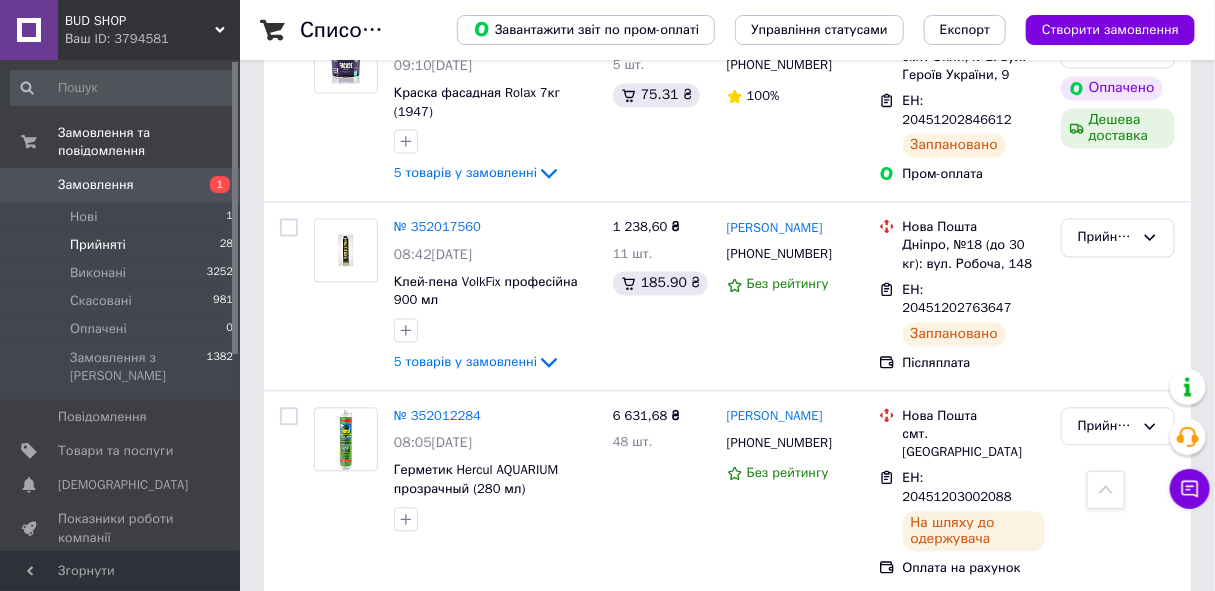 scroll, scrollTop: 1409, scrollLeft: 0, axis: vertical 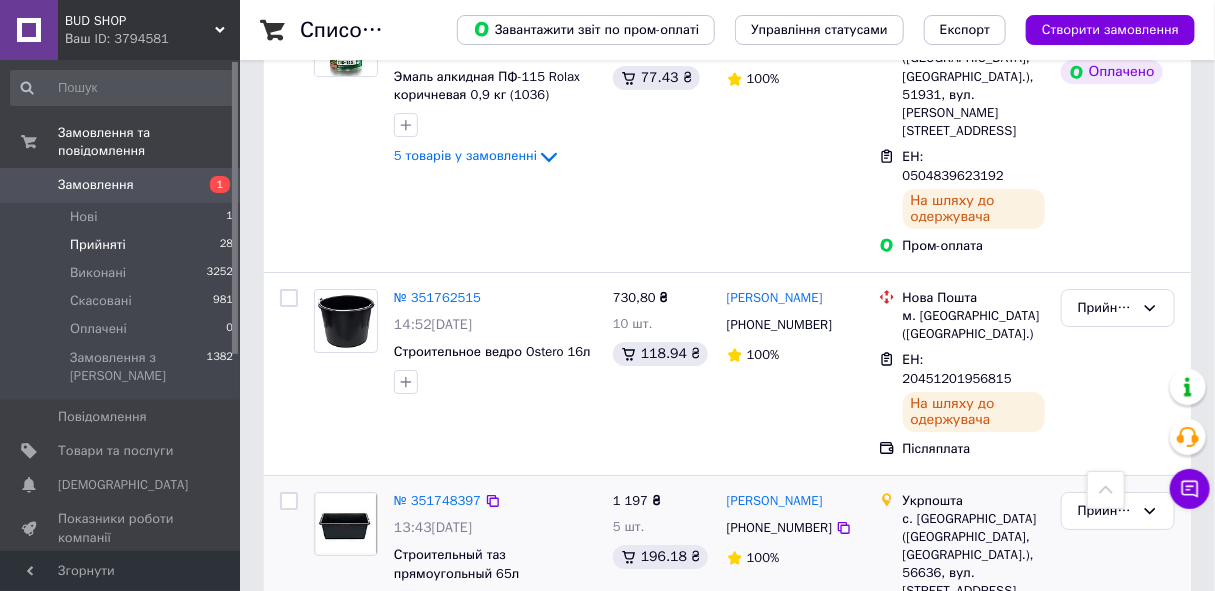click on "Додати ЕН" at bounding box center [936, 617] 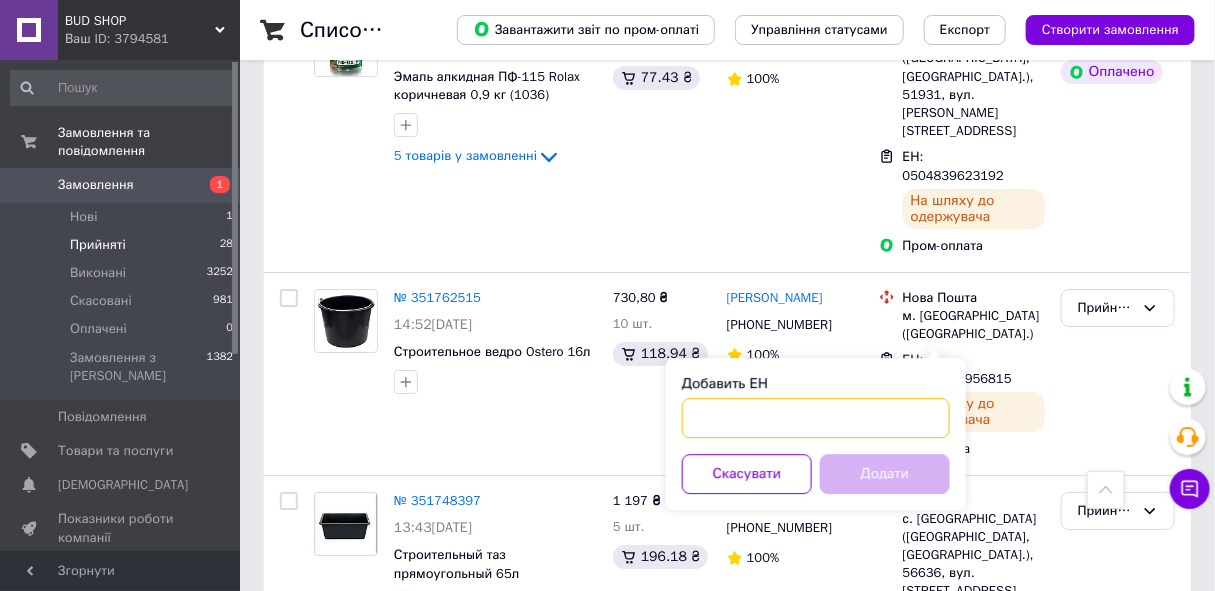 paste on "0505335581479" 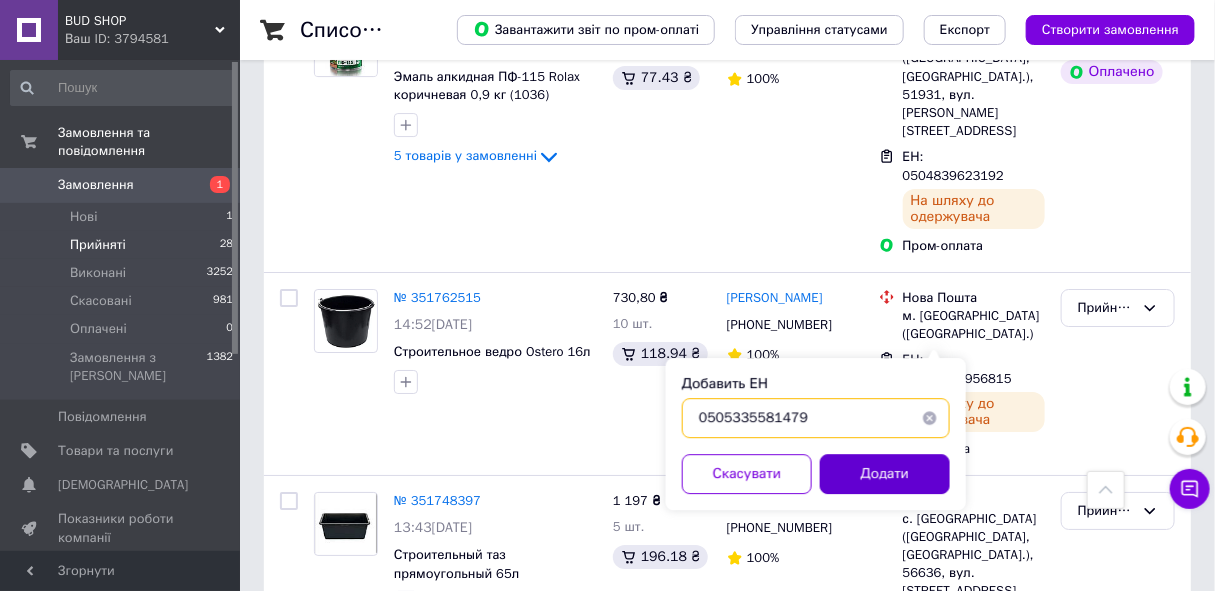 type on "0505335581479" 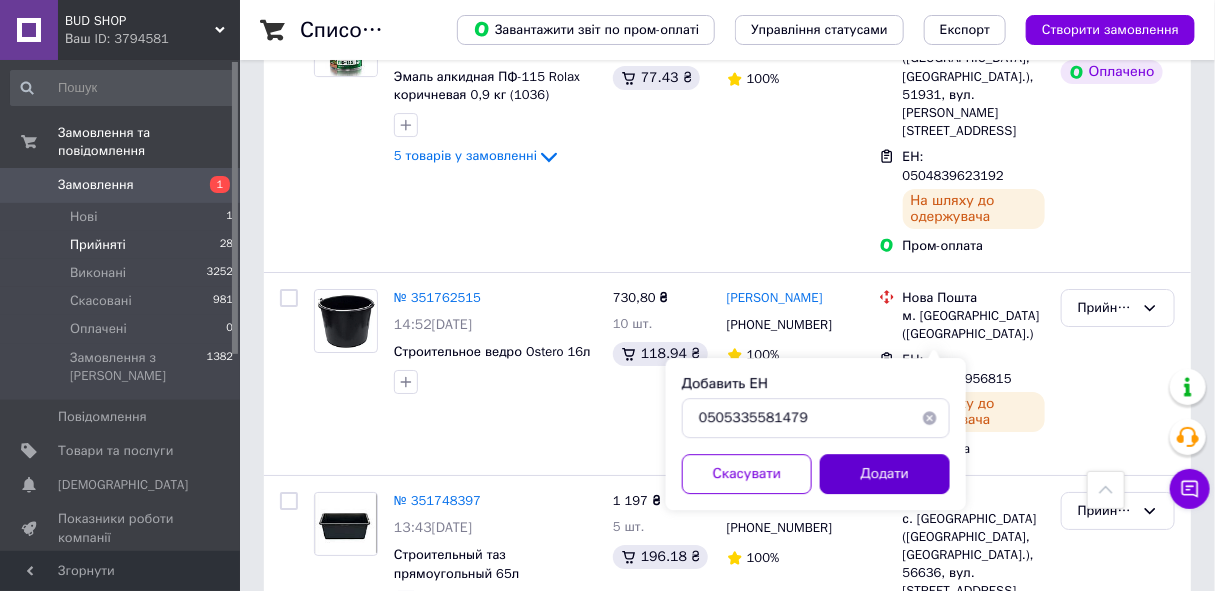 click on "Додати" at bounding box center [885, 474] 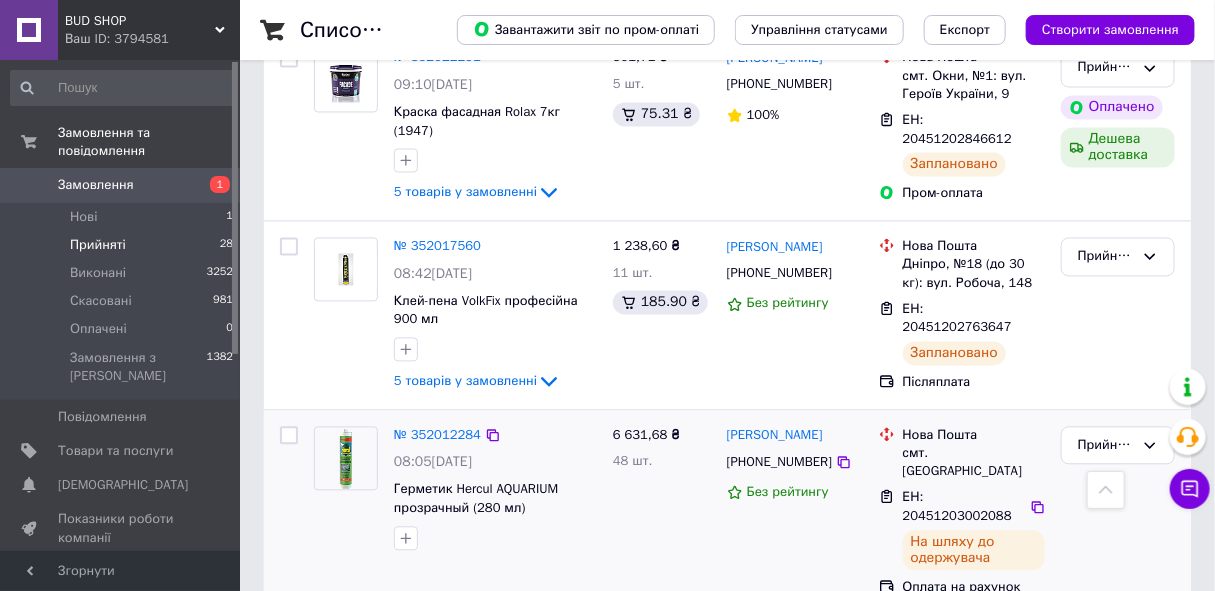 scroll, scrollTop: 1269, scrollLeft: 0, axis: vertical 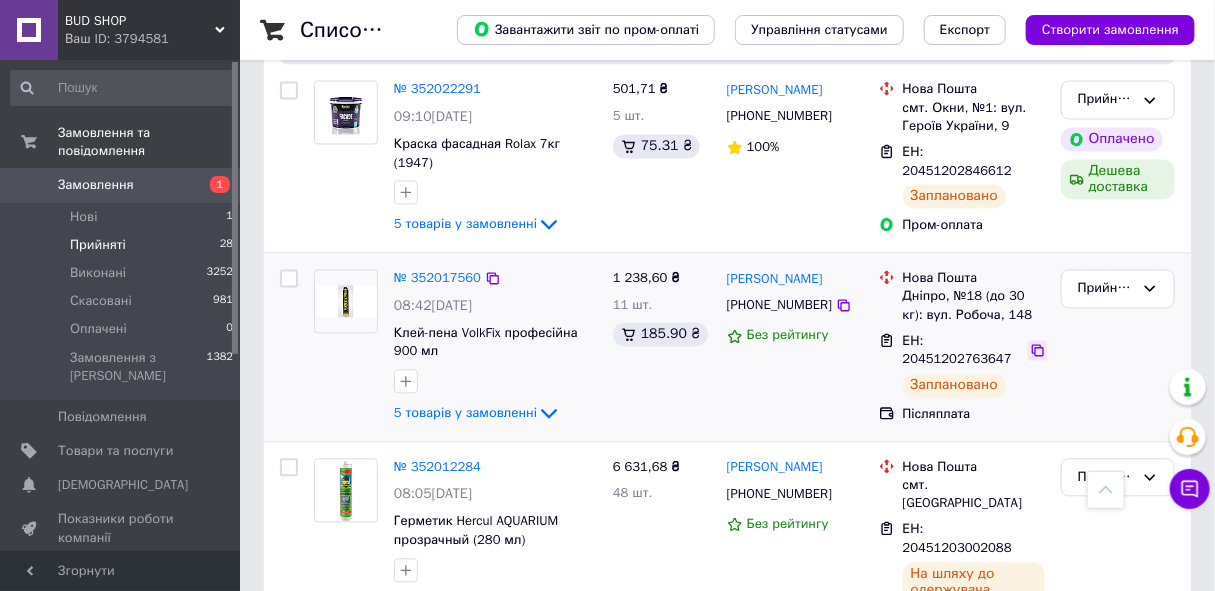 click 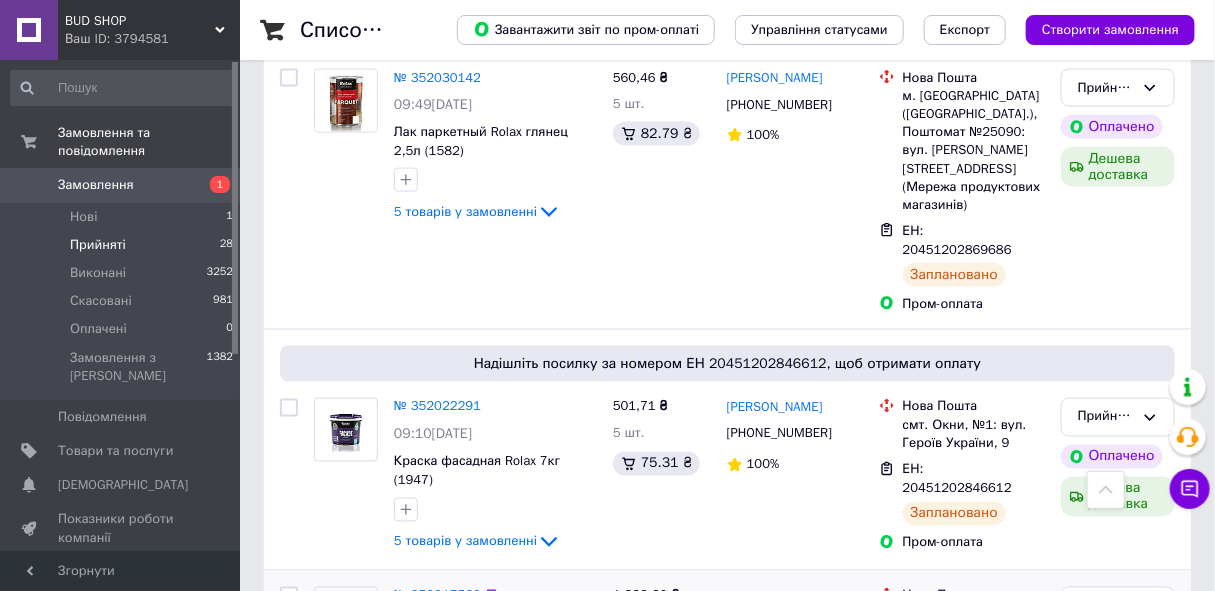 scroll, scrollTop: 814, scrollLeft: 0, axis: vertical 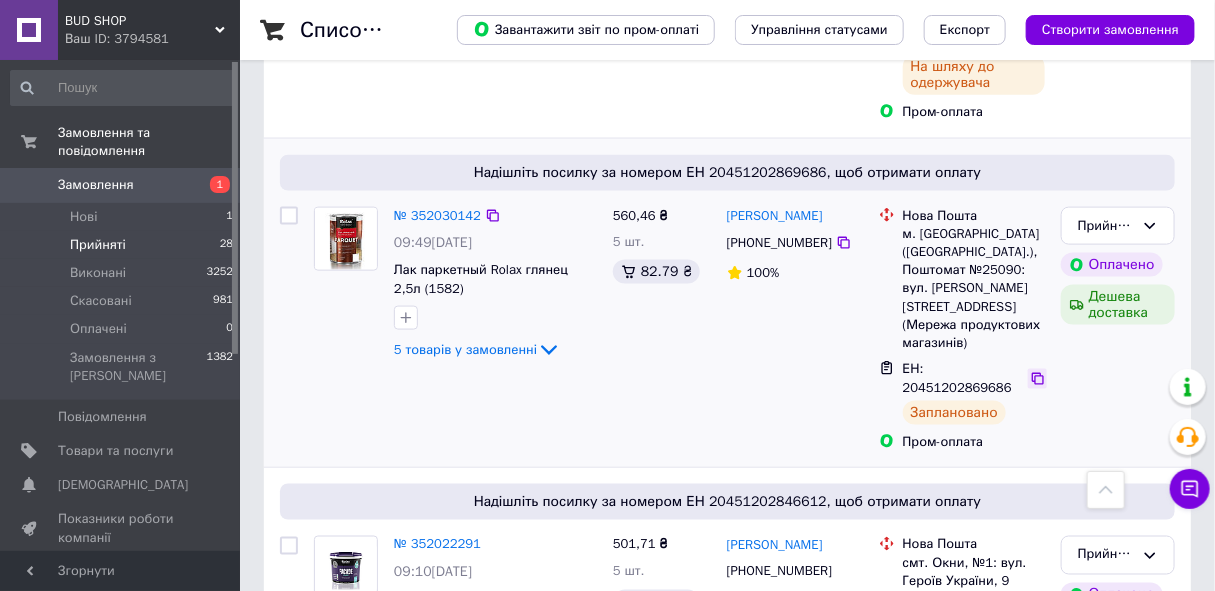 click 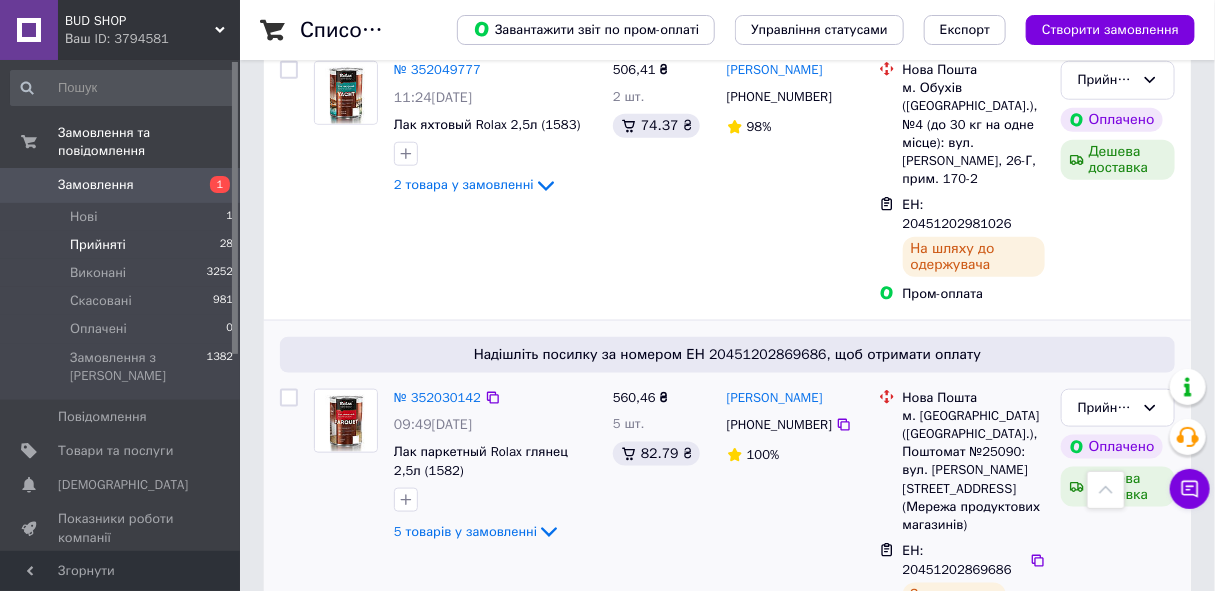 scroll, scrollTop: 541, scrollLeft: 0, axis: vertical 